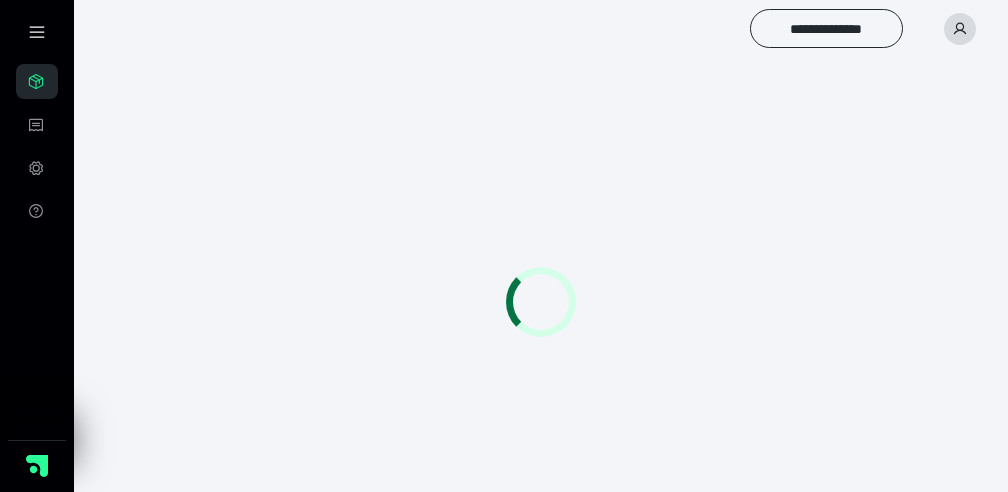 scroll, scrollTop: 0, scrollLeft: 0, axis: both 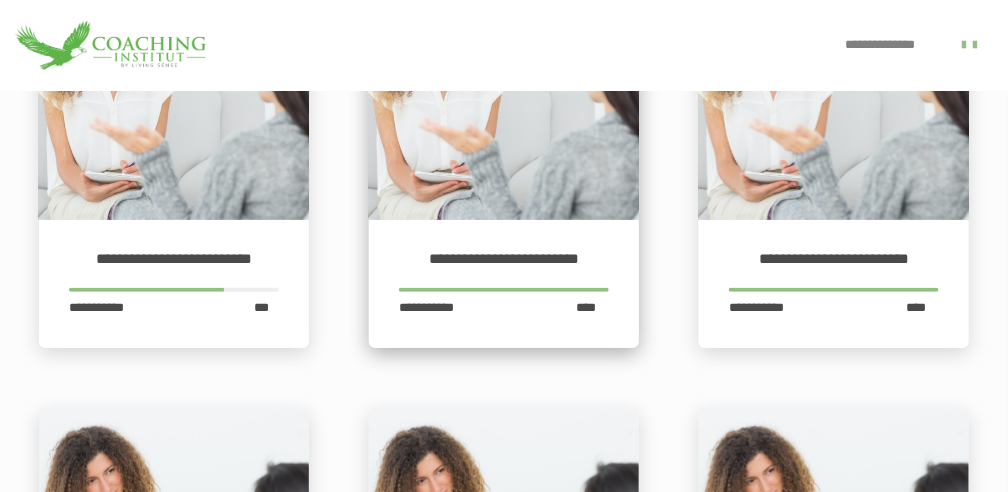 click on "**********" at bounding box center [504, 259] 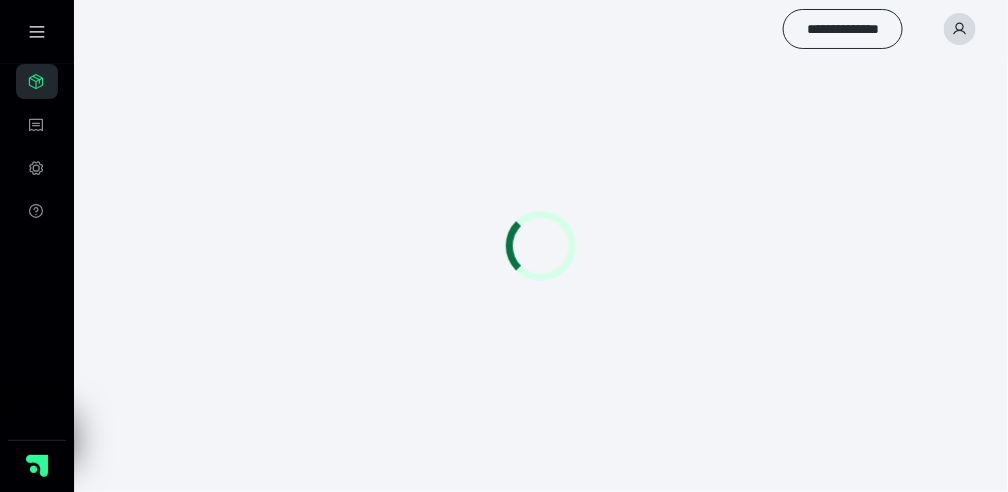 scroll, scrollTop: 0, scrollLeft: 0, axis: both 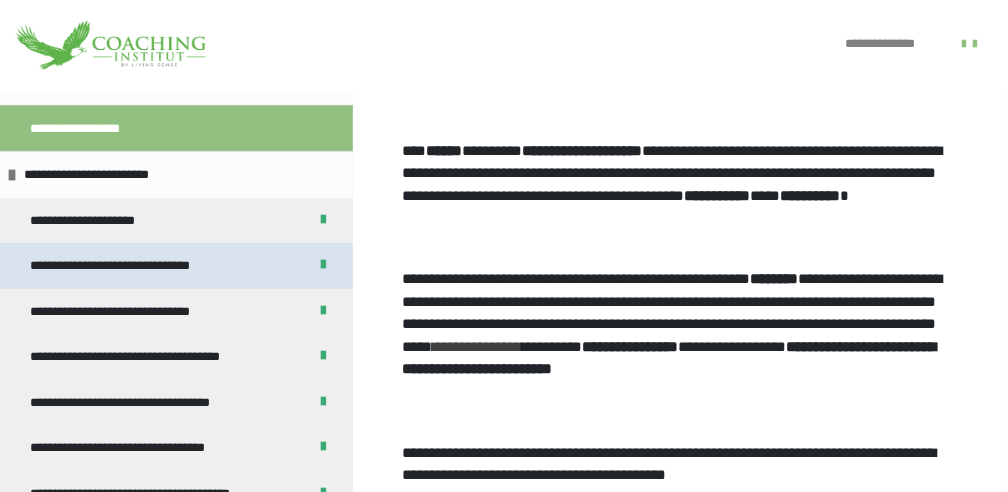 click on "**********" at bounding box center [120, 266] 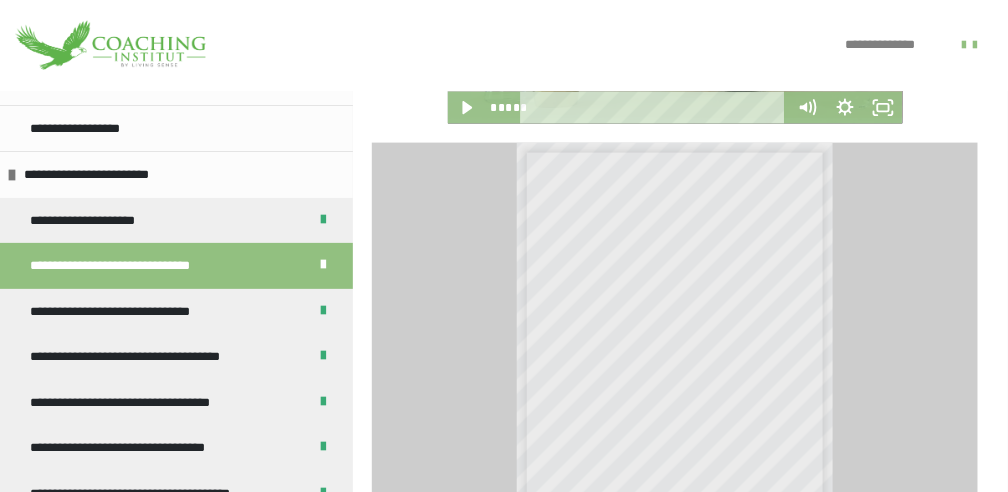scroll, scrollTop: 671, scrollLeft: 0, axis: vertical 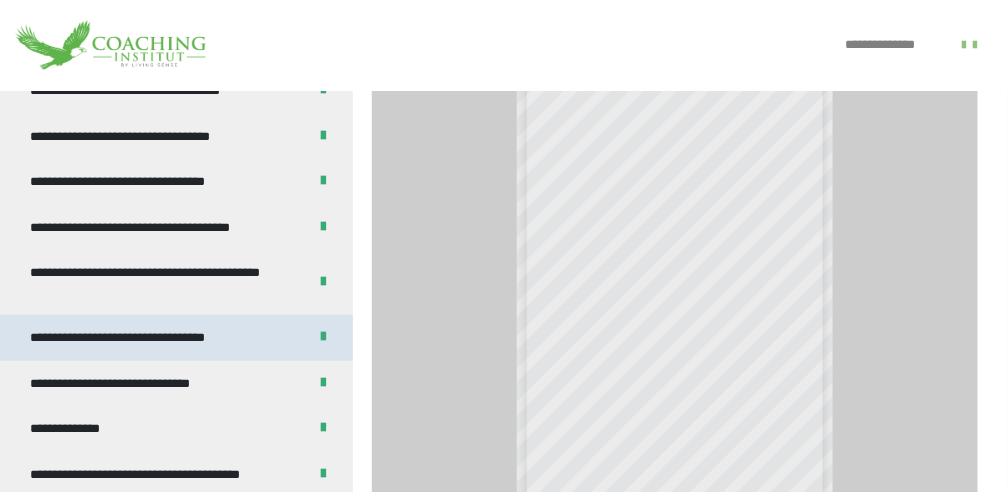 click on "**********" at bounding box center (125, 338) 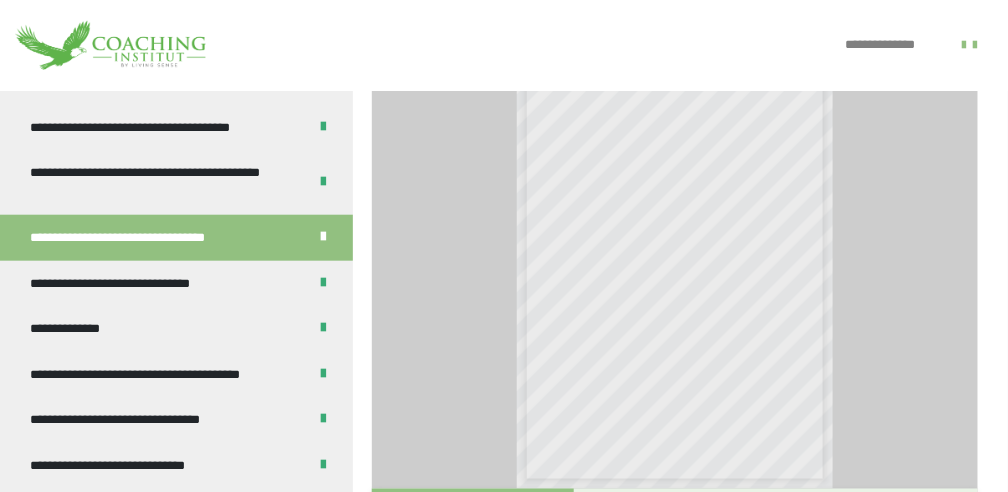 scroll, scrollTop: 400, scrollLeft: 0, axis: vertical 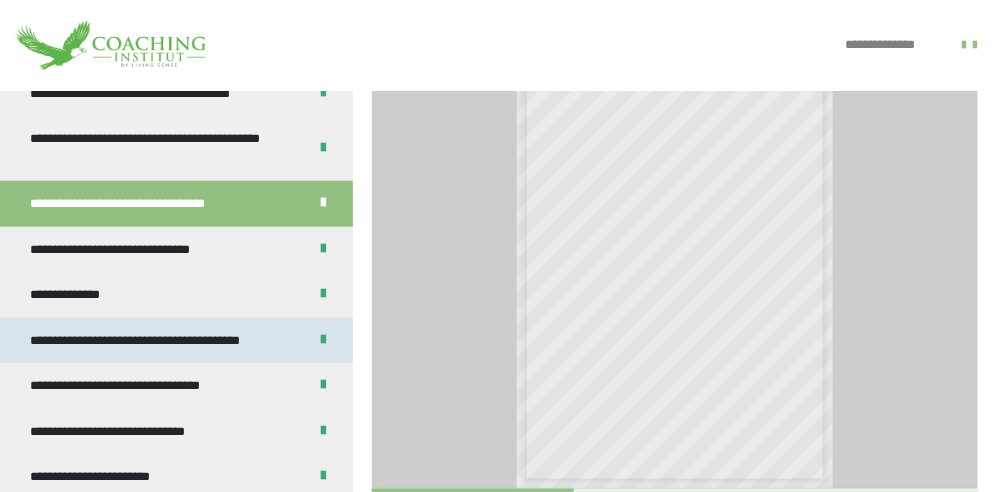click on "**********" at bounding box center [148, 341] 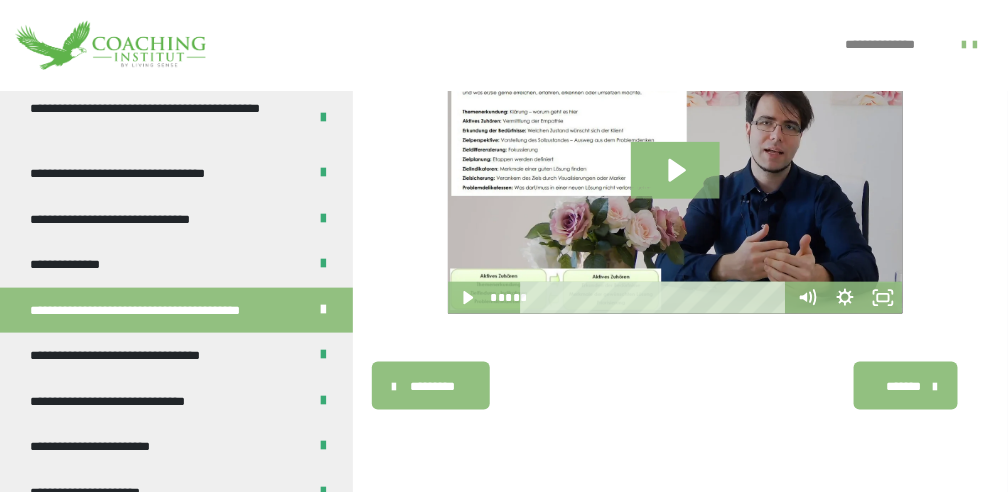 scroll, scrollTop: 446, scrollLeft: 0, axis: vertical 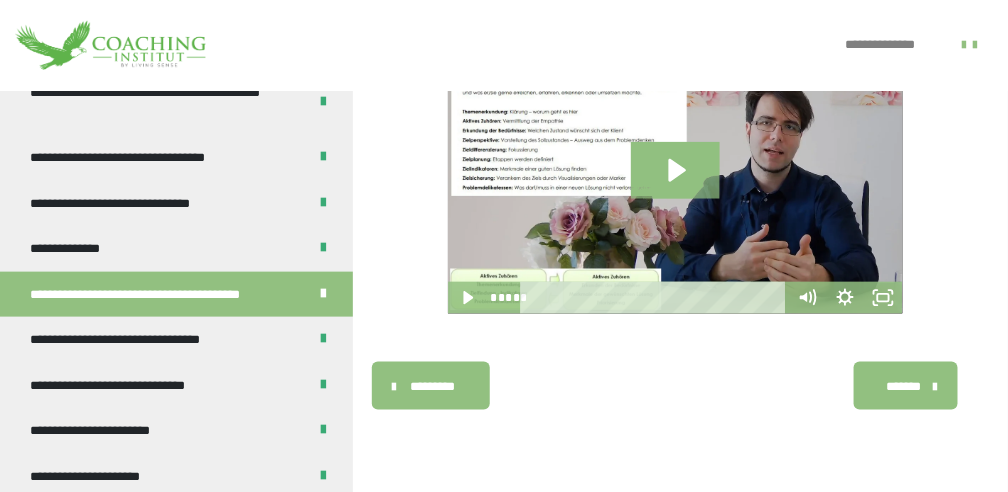 click on "**********" at bounding box center (128, 340) 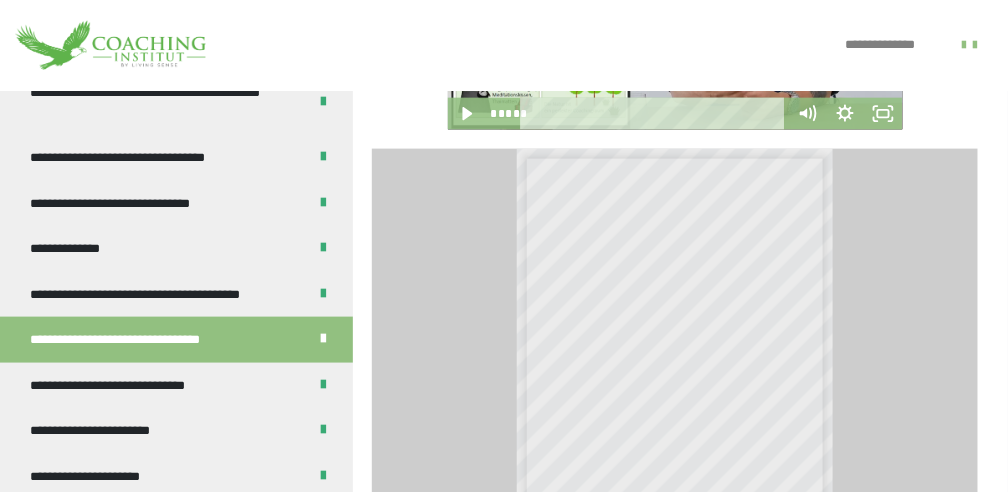 scroll, scrollTop: 404, scrollLeft: 0, axis: vertical 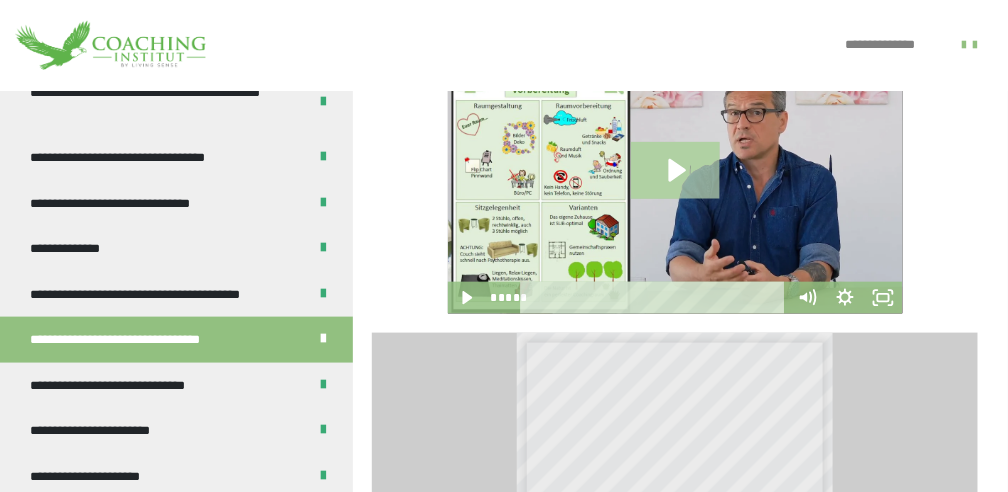 click 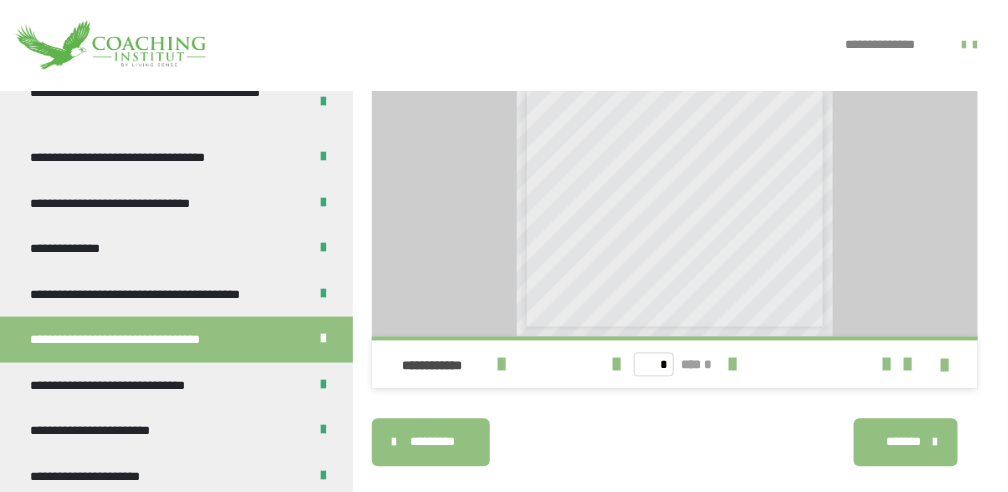 scroll, scrollTop: 871, scrollLeft: 0, axis: vertical 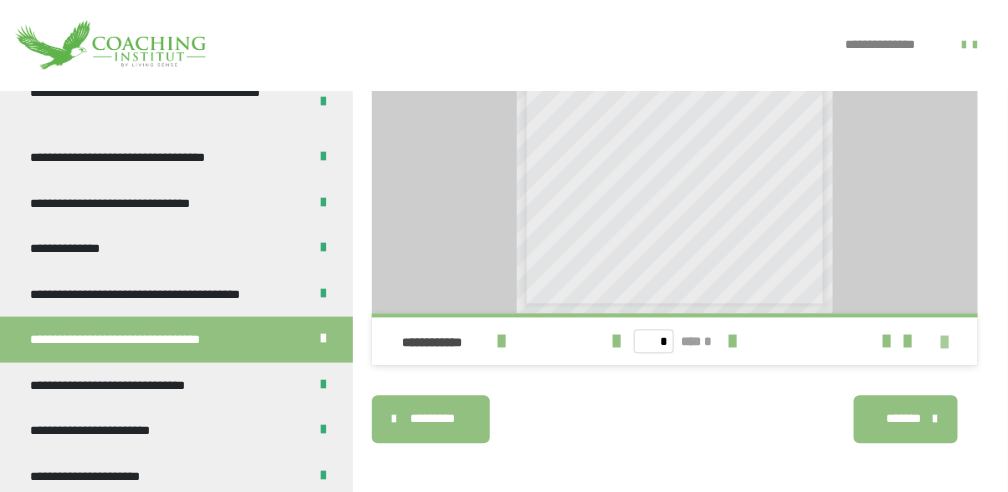 click at bounding box center (944, 343) 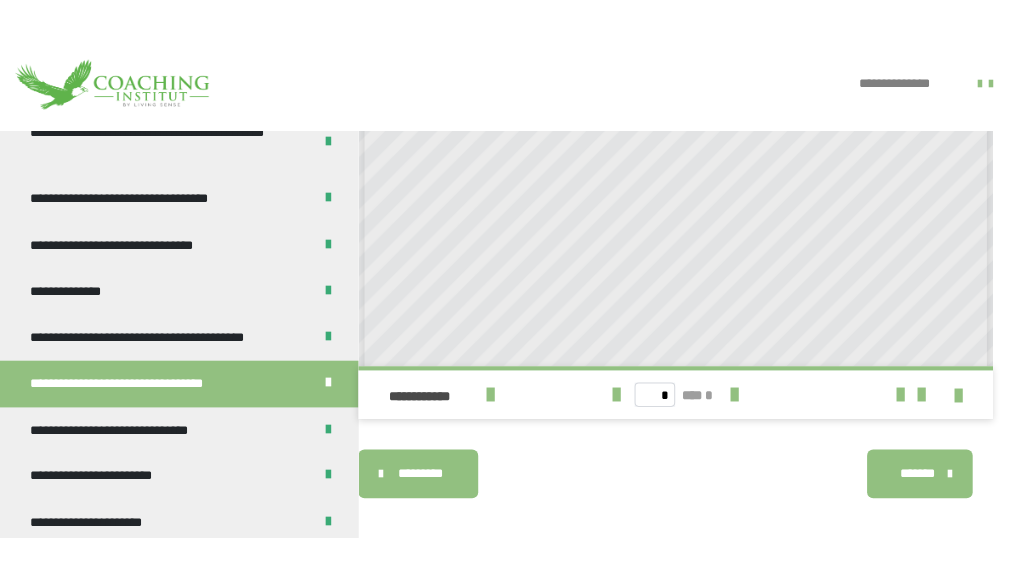 scroll, scrollTop: 805, scrollLeft: 0, axis: vertical 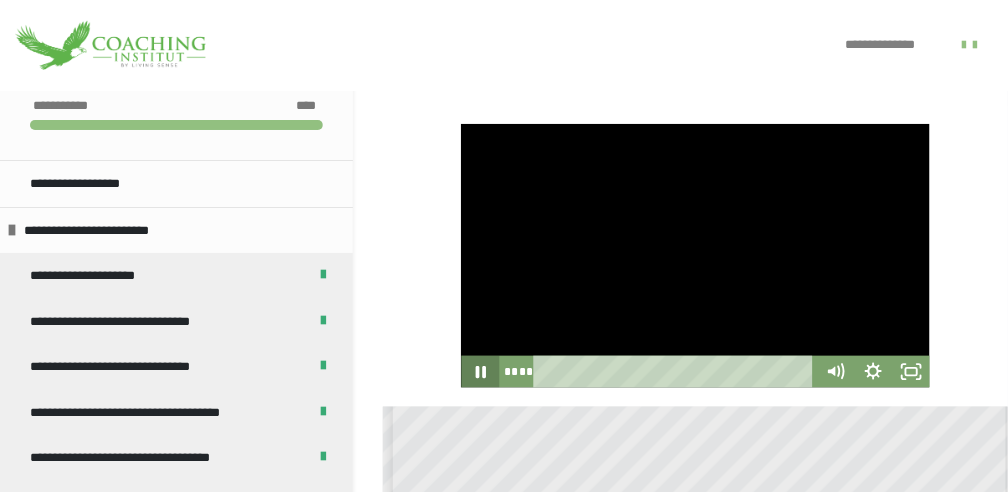 click 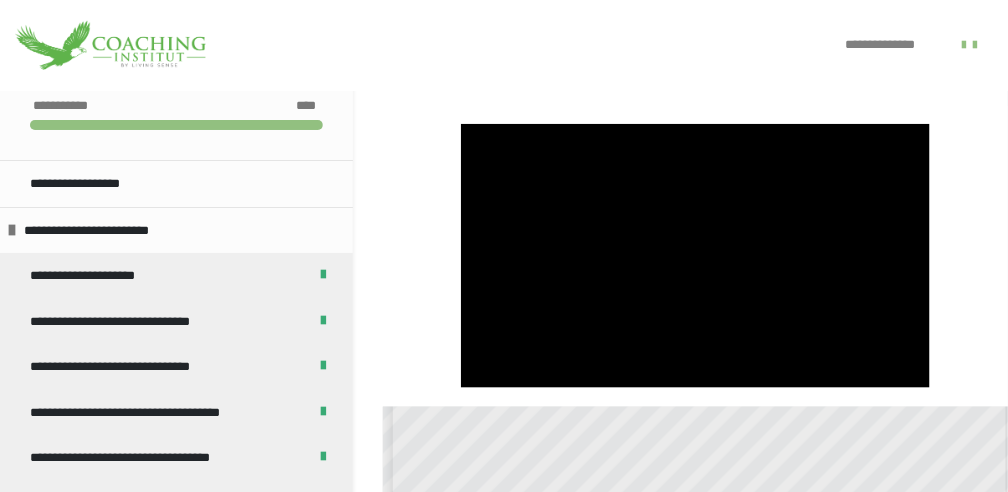 scroll, scrollTop: 400, scrollLeft: 0, axis: vertical 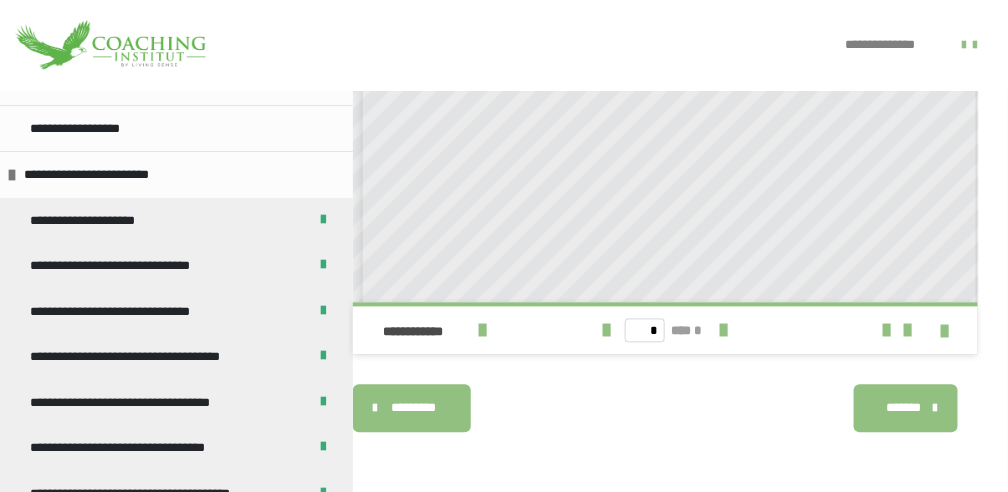 click on "*******" at bounding box center (906, 409) 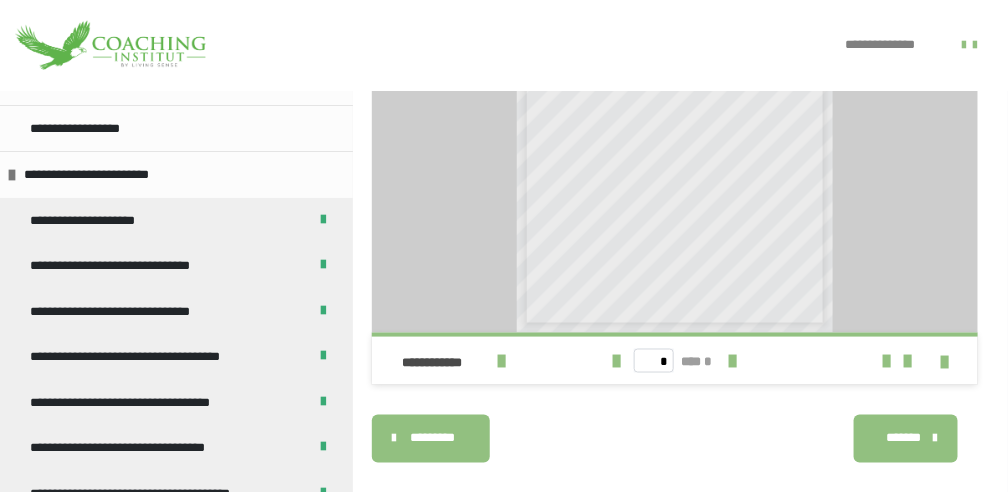 scroll, scrollTop: 590, scrollLeft: 0, axis: vertical 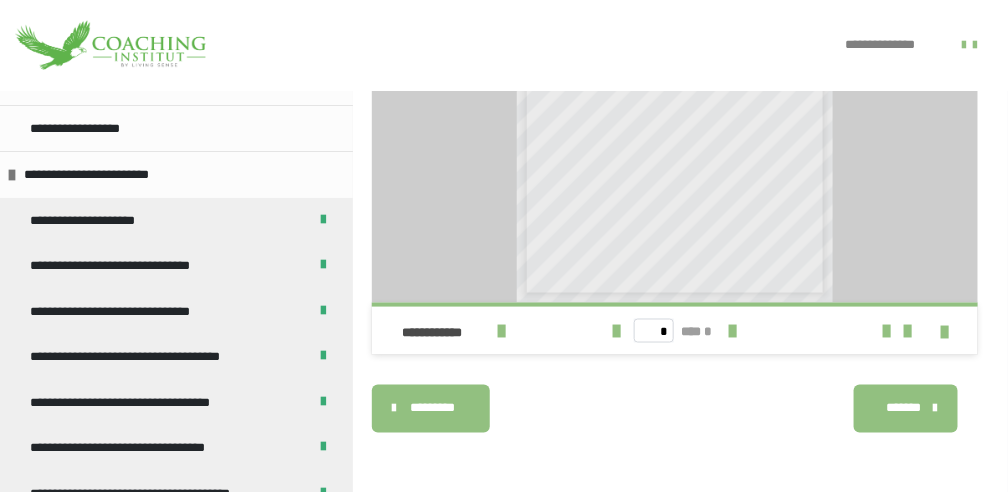 click on "*******" at bounding box center (903, 409) 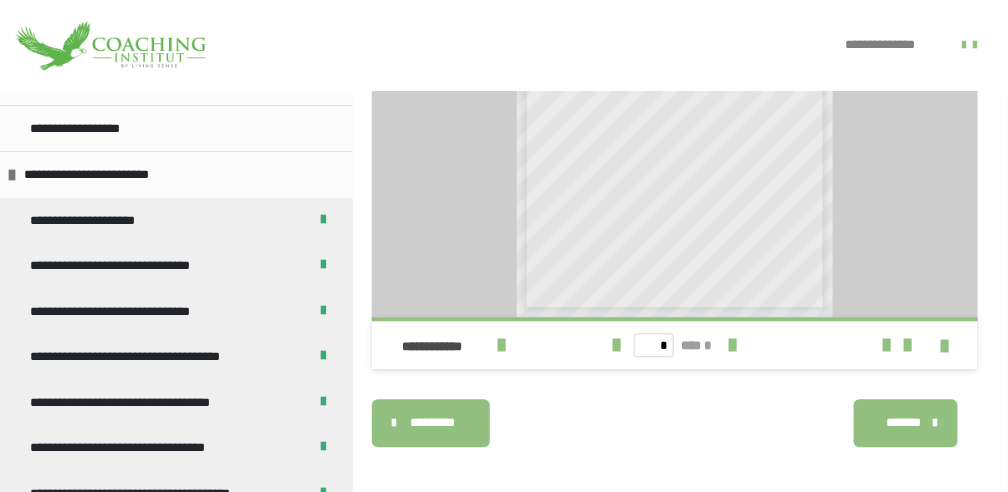 scroll, scrollTop: 1090, scrollLeft: 0, axis: vertical 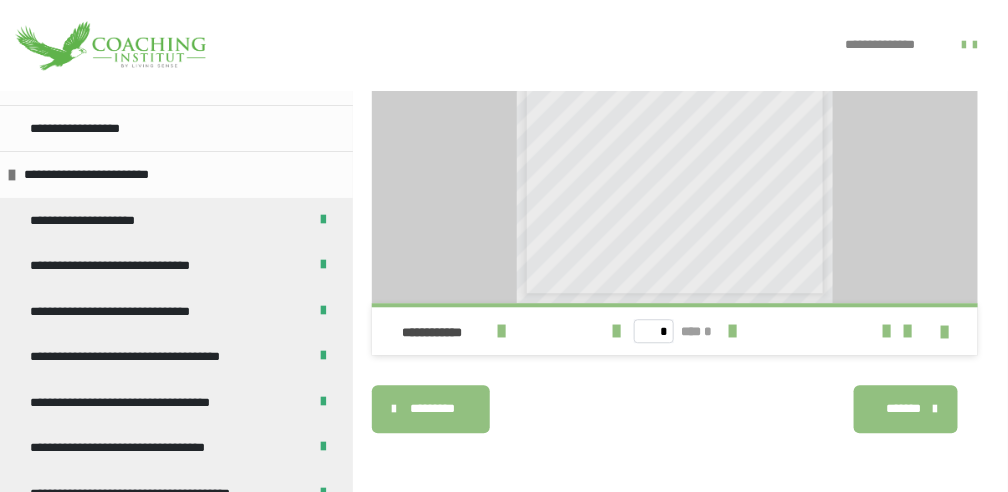 click on "*******" at bounding box center (903, 409) 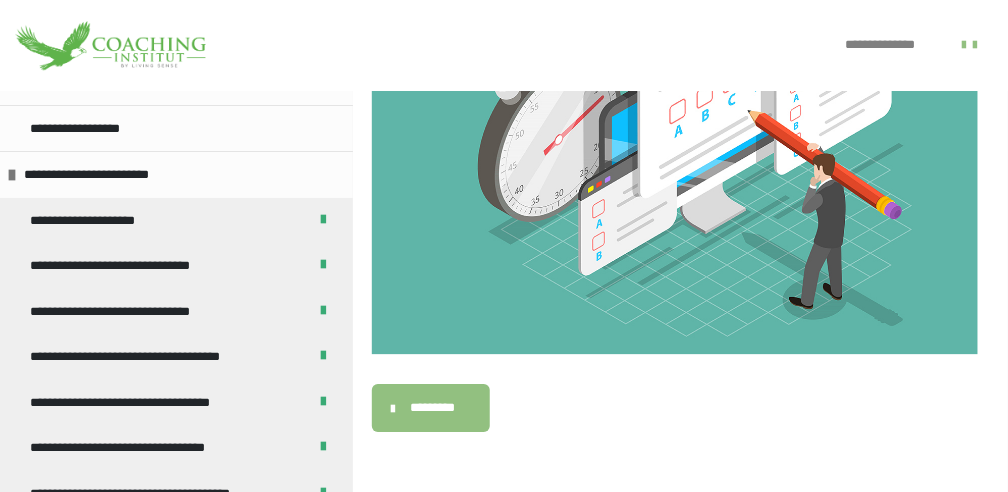 scroll, scrollTop: 1432, scrollLeft: 0, axis: vertical 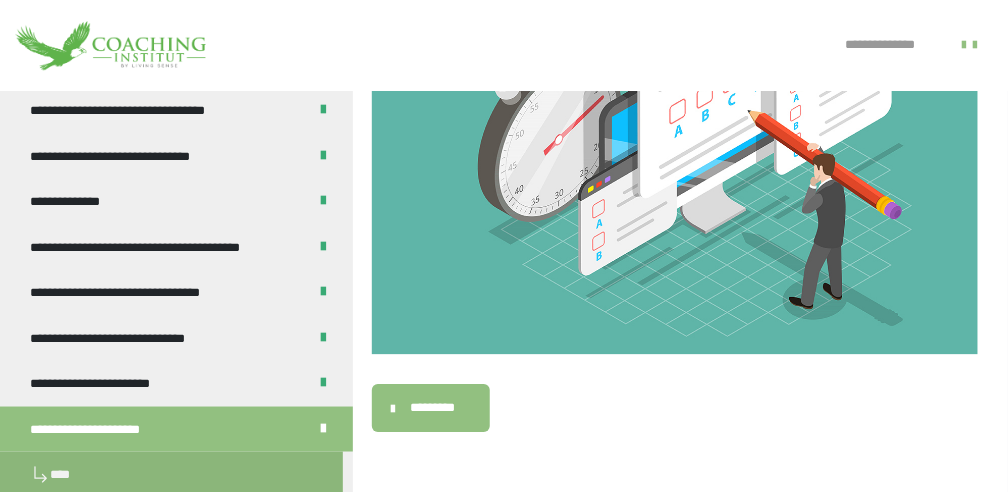 click on "**********" at bounding box center (889, 45) 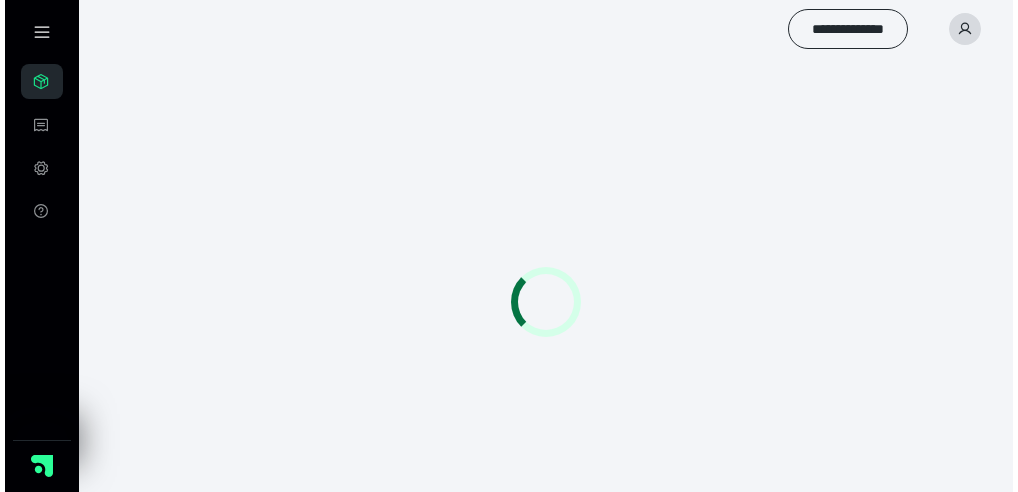 scroll, scrollTop: 0, scrollLeft: 0, axis: both 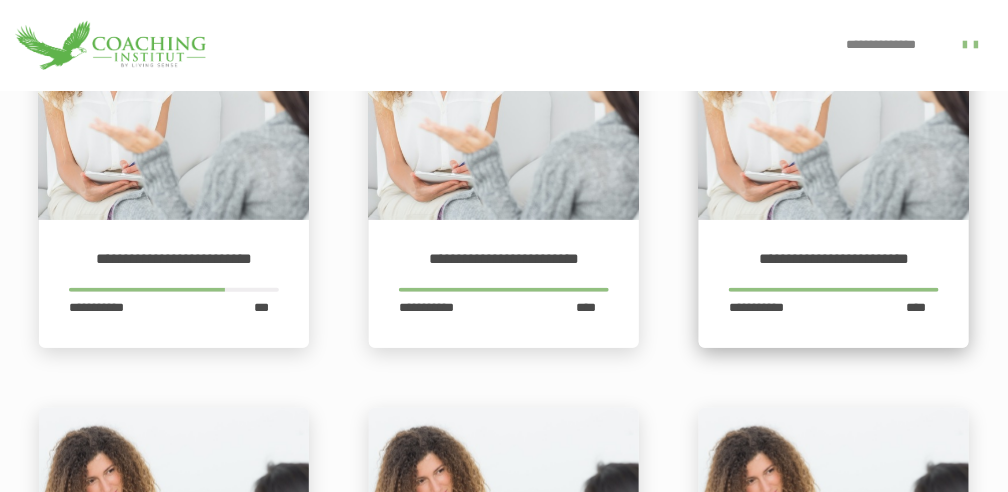click on "**********" at bounding box center [834, 259] 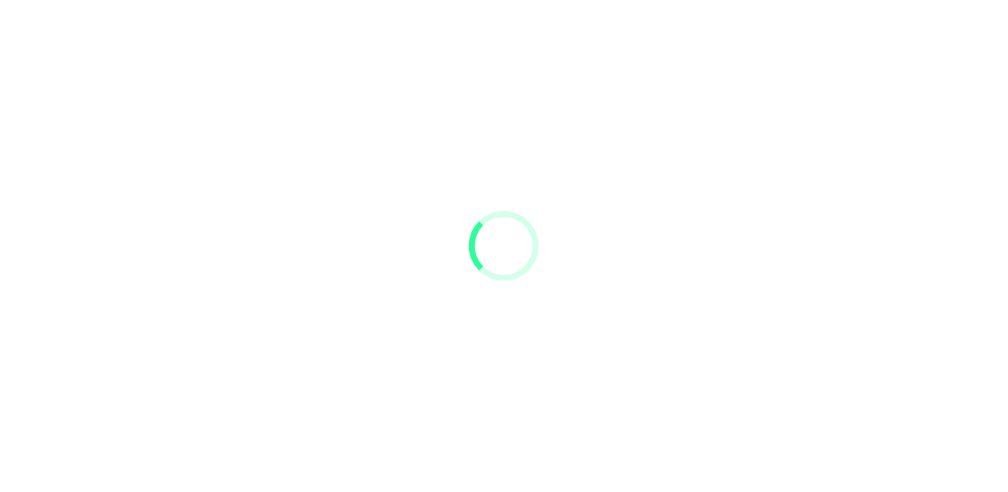 scroll, scrollTop: 0, scrollLeft: 0, axis: both 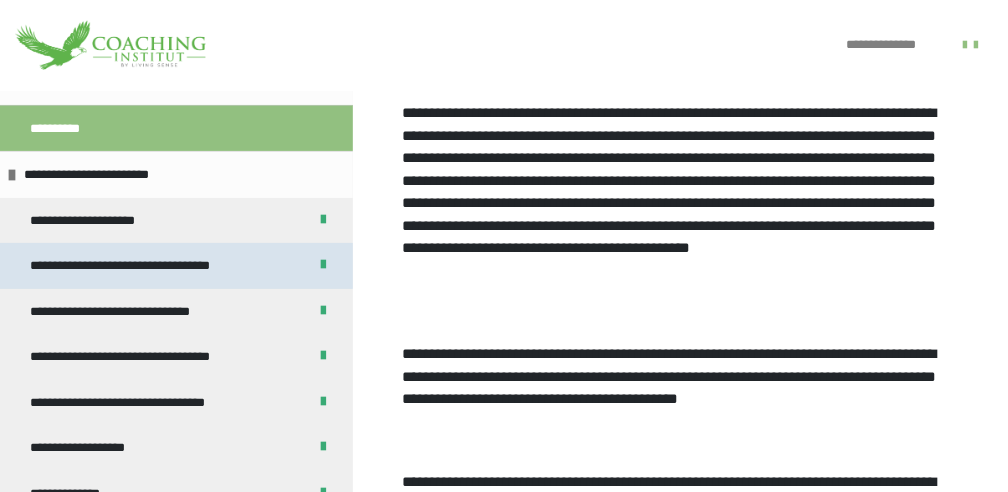 click on "**********" at bounding box center [130, 266] 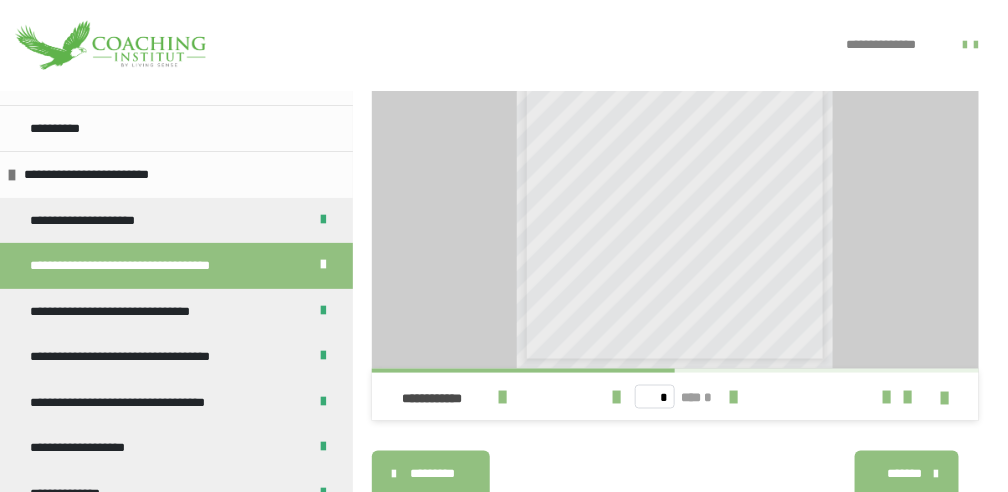 scroll, scrollTop: 538, scrollLeft: 0, axis: vertical 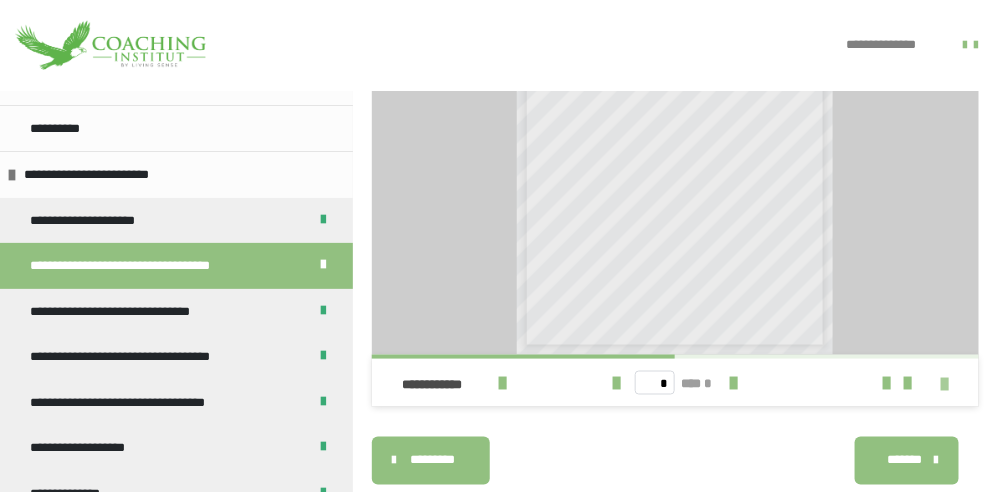 click at bounding box center [945, 384] 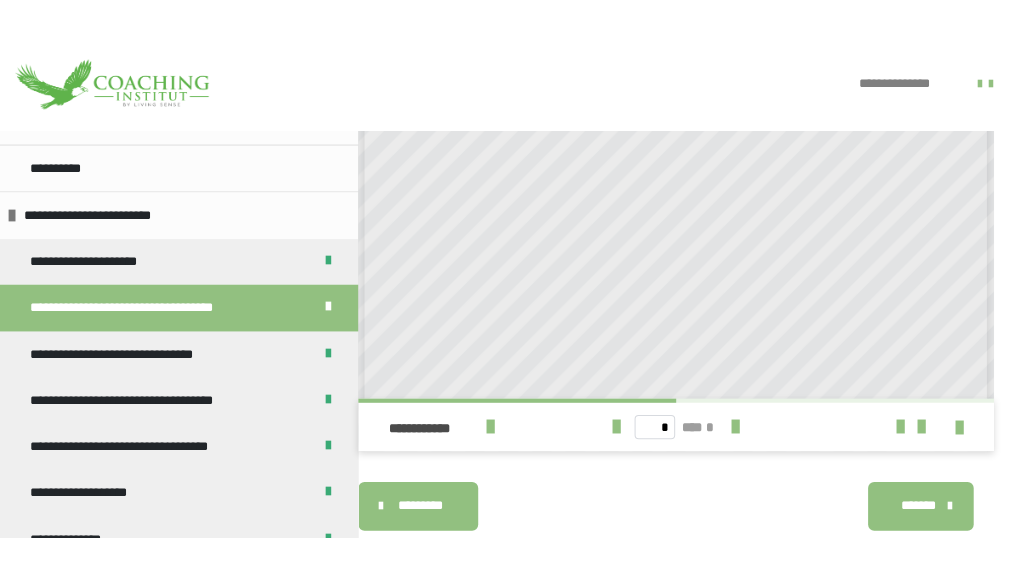 scroll, scrollTop: 506, scrollLeft: 0, axis: vertical 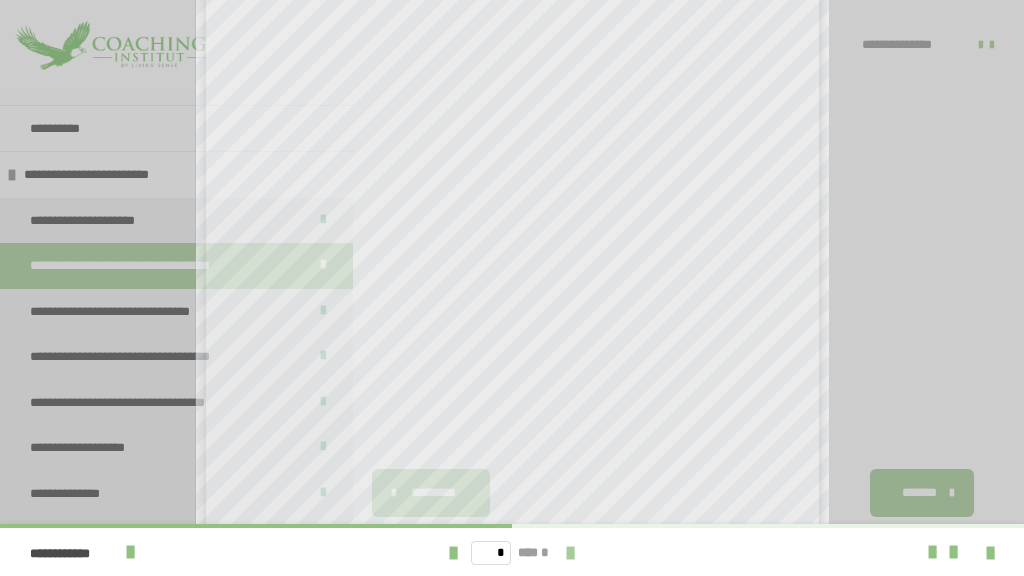 click at bounding box center (570, 553) 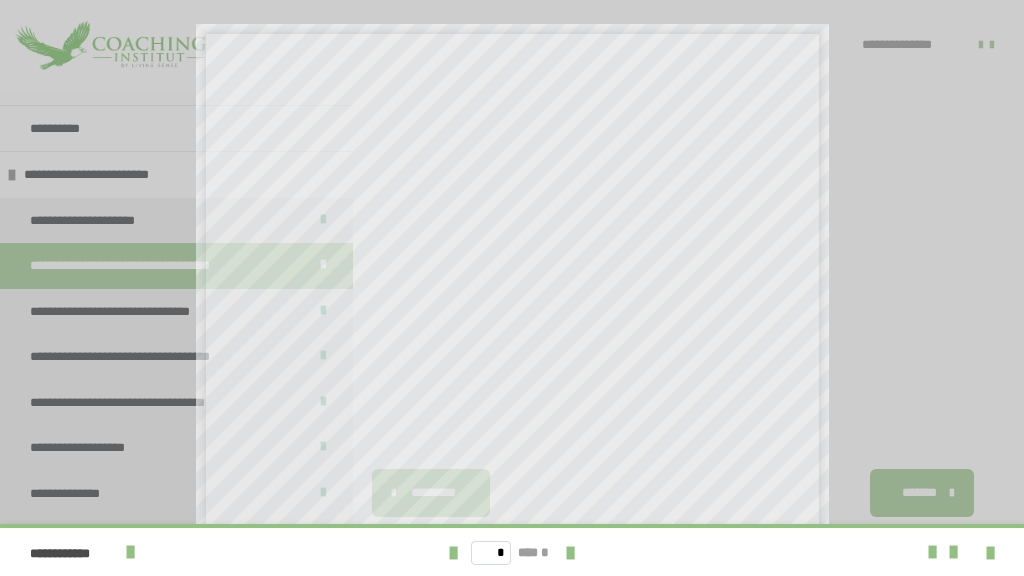 scroll, scrollTop: 0, scrollLeft: 0, axis: both 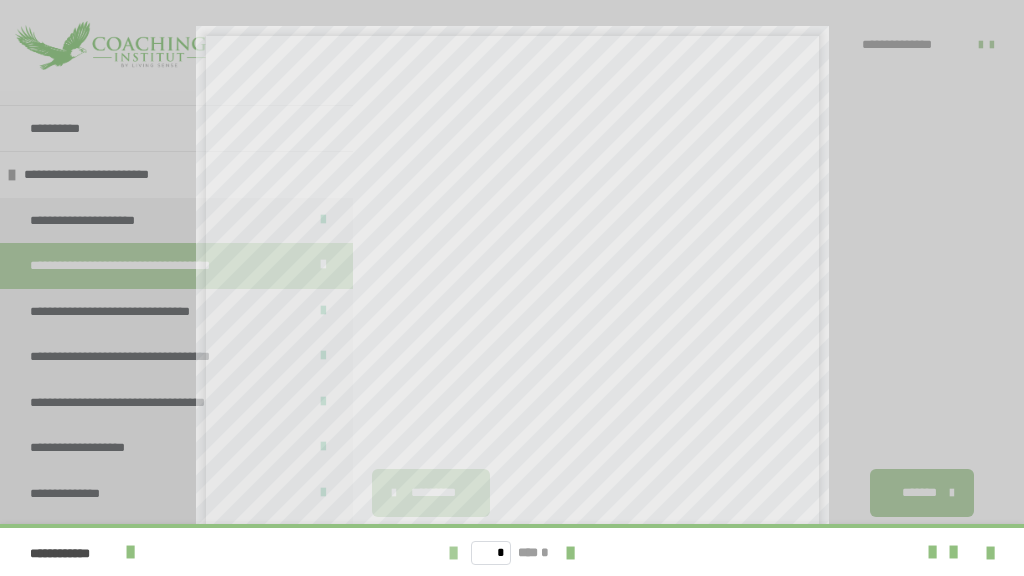 click at bounding box center (453, 553) 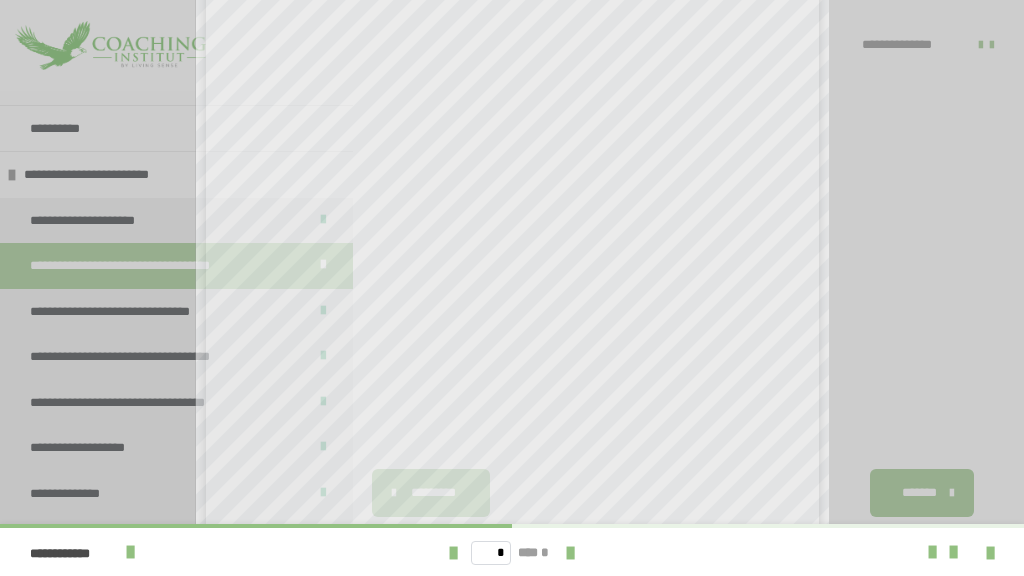 scroll, scrollTop: 346, scrollLeft: 0, axis: vertical 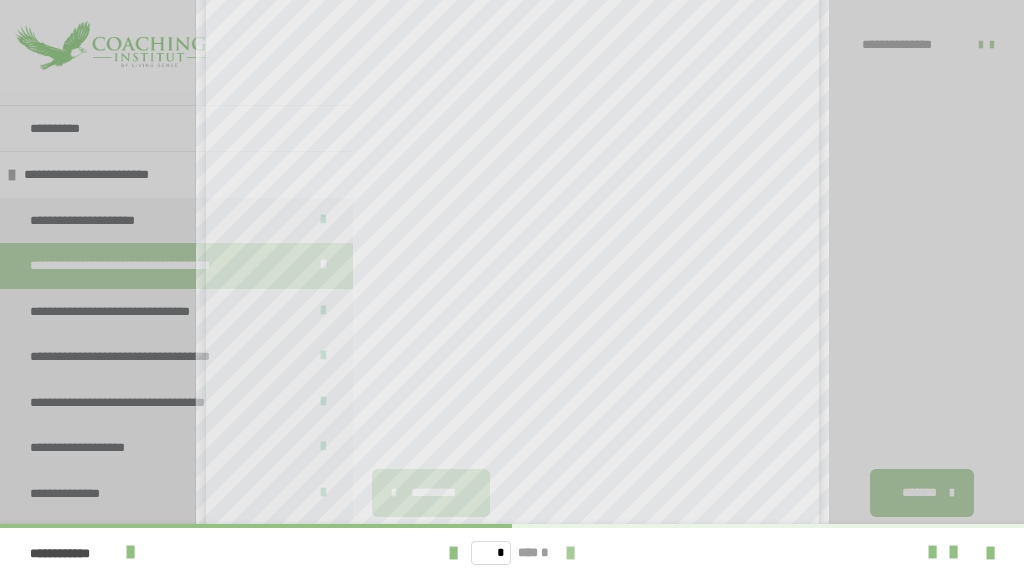 click at bounding box center [570, 553] 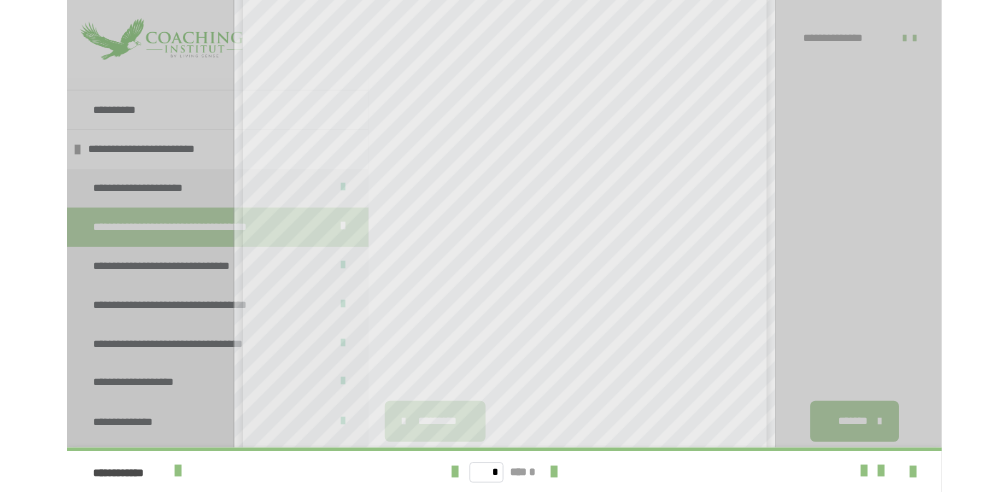 scroll, scrollTop: 0, scrollLeft: 0, axis: both 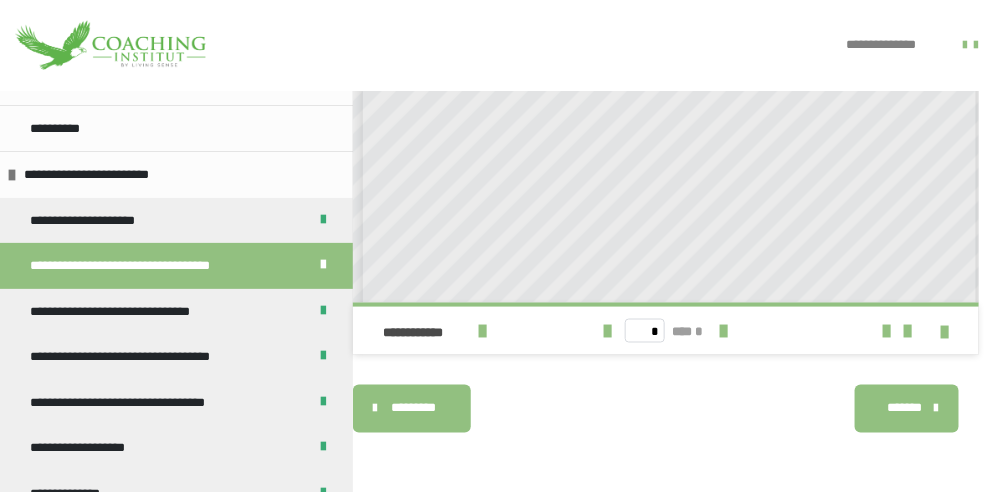 click on "*******" at bounding box center (904, 409) 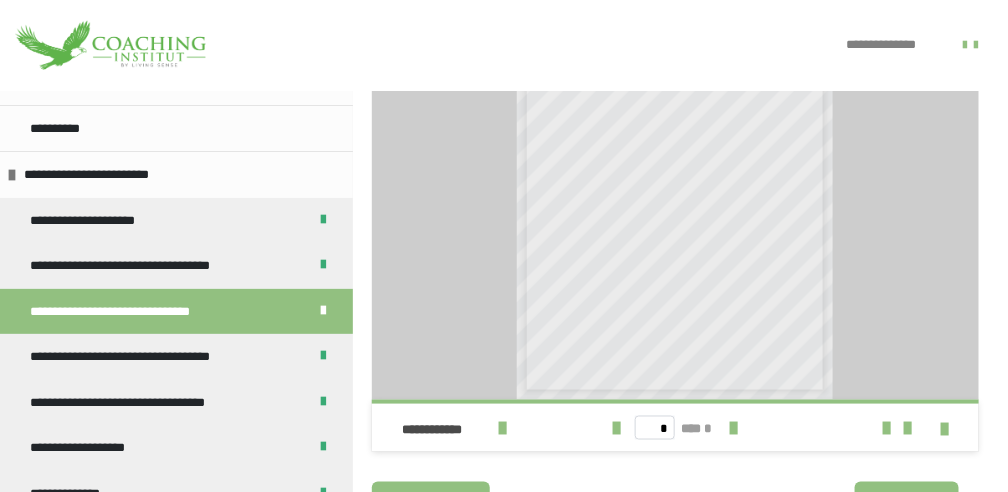 scroll, scrollTop: 523, scrollLeft: 0, axis: vertical 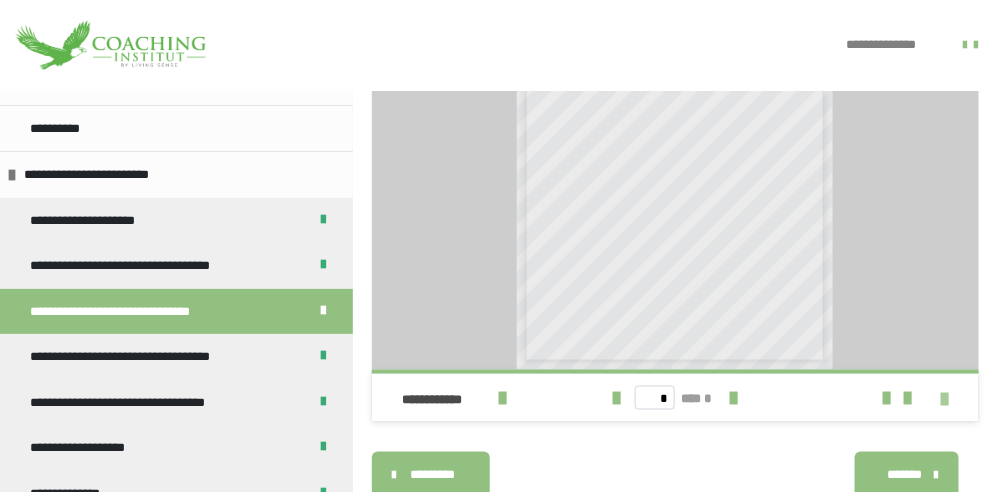 click at bounding box center (945, 399) 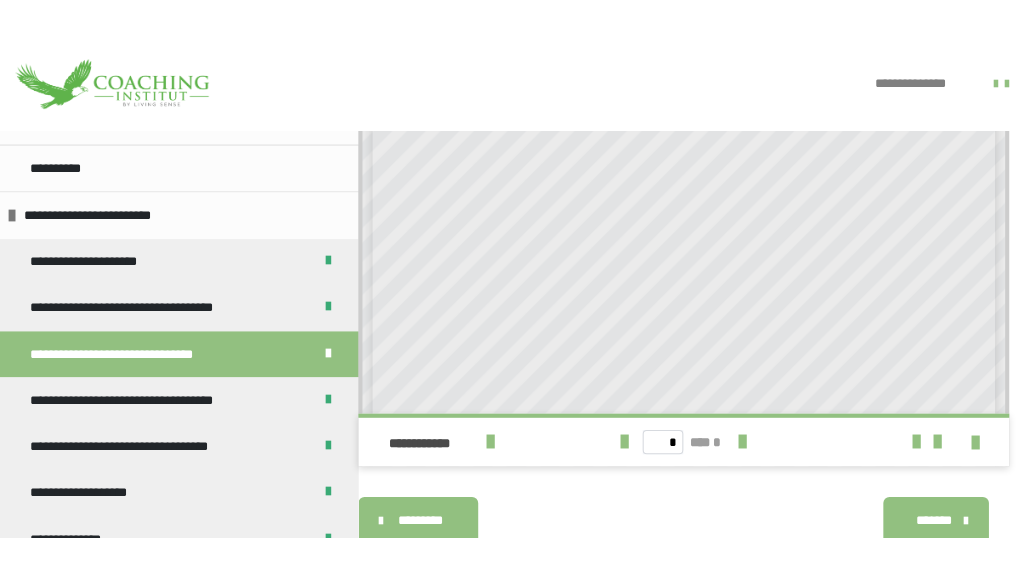scroll, scrollTop: 506, scrollLeft: 0, axis: vertical 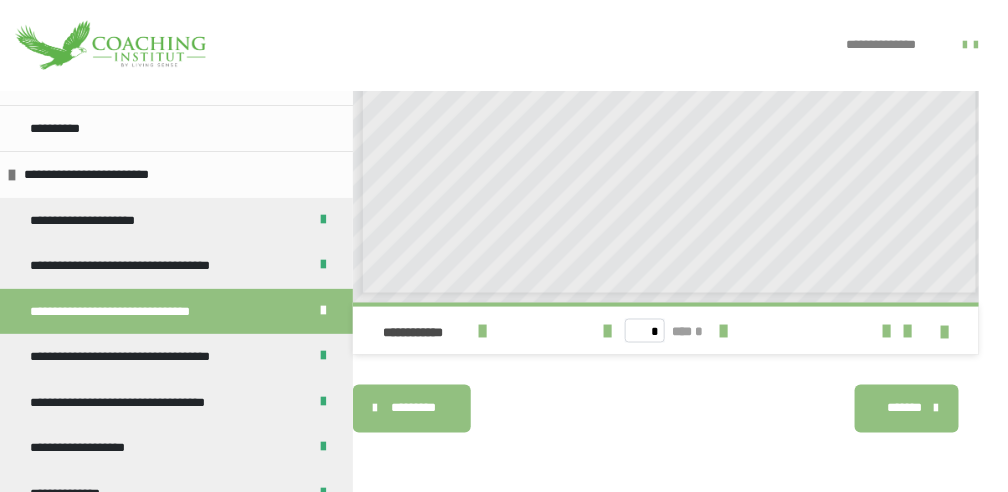 click on "*******" at bounding box center [907, 409] 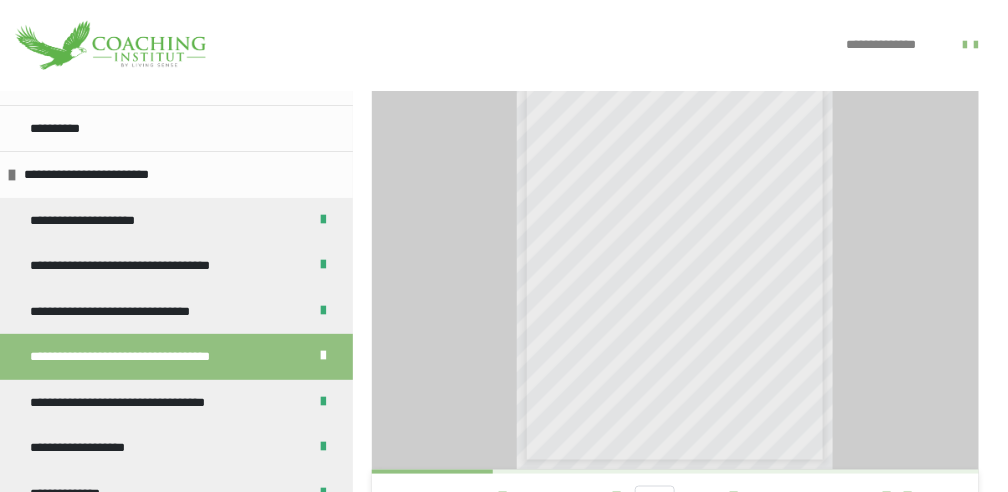 scroll, scrollTop: 523, scrollLeft: 0, axis: vertical 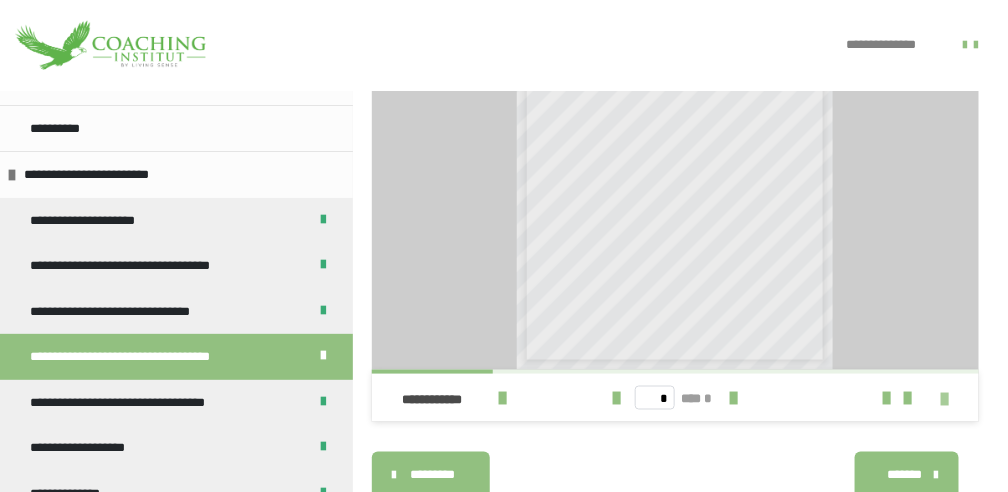 click at bounding box center (945, 399) 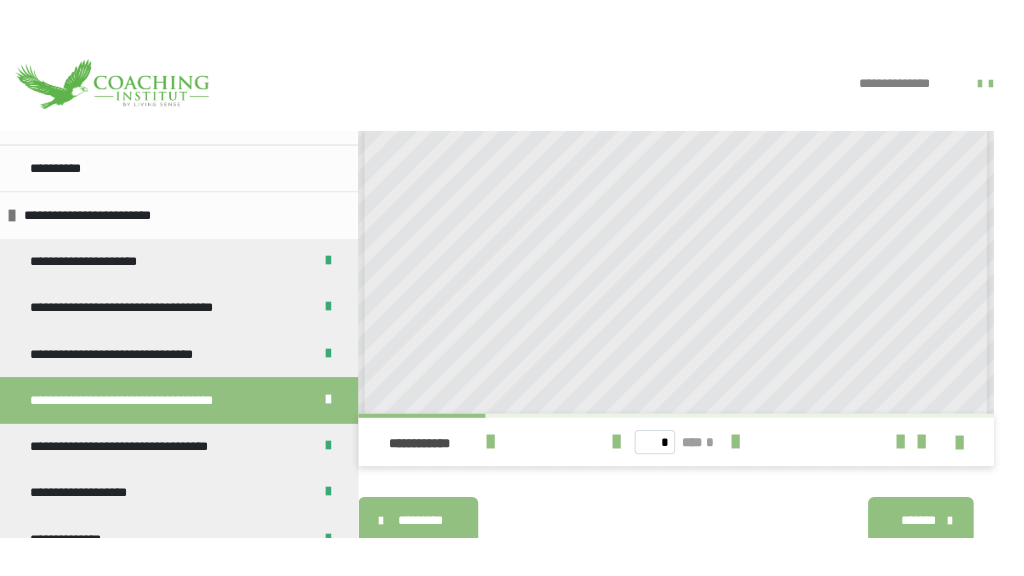 scroll, scrollTop: 506, scrollLeft: 0, axis: vertical 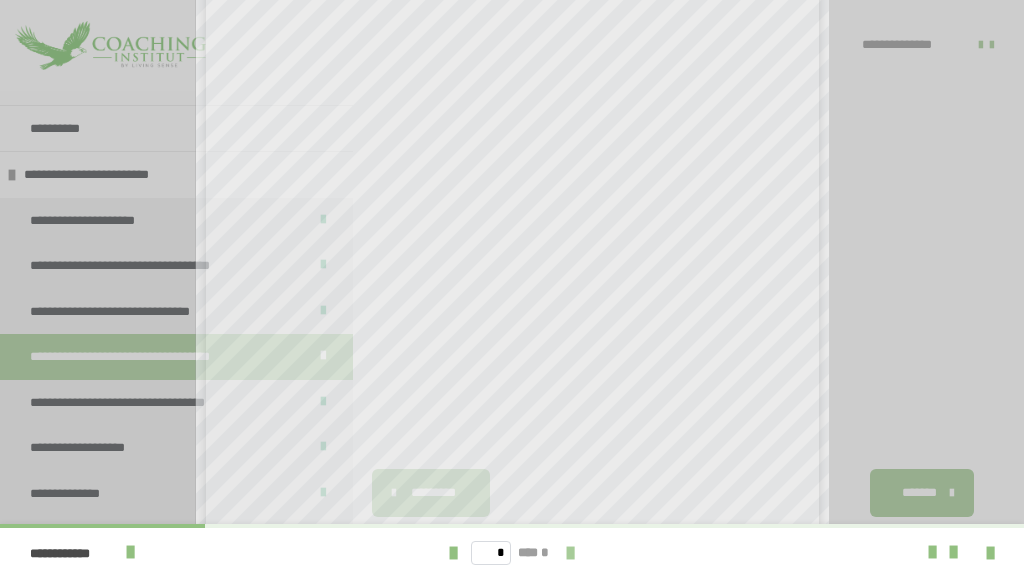 click at bounding box center [570, 553] 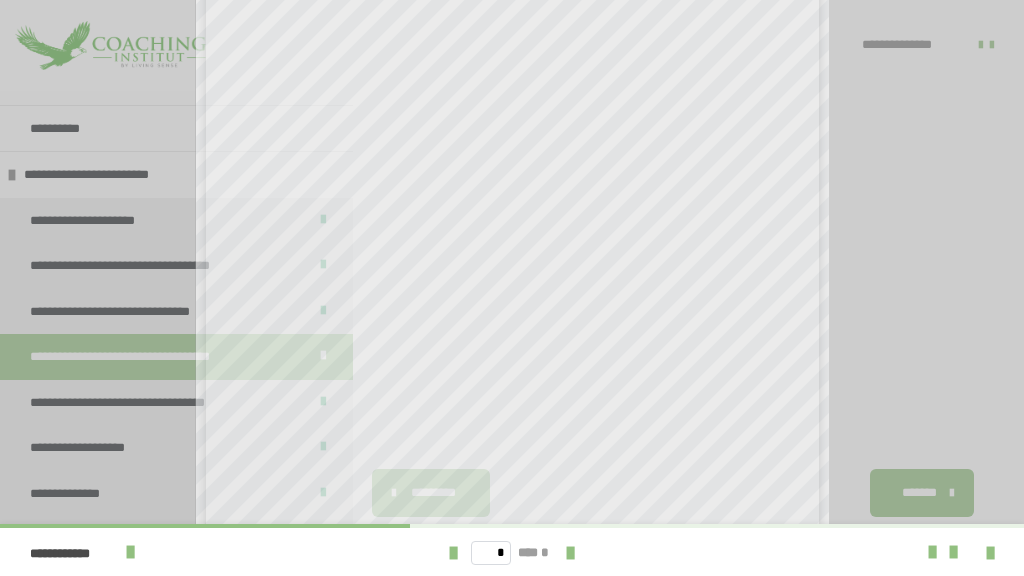 scroll, scrollTop: 346, scrollLeft: 0, axis: vertical 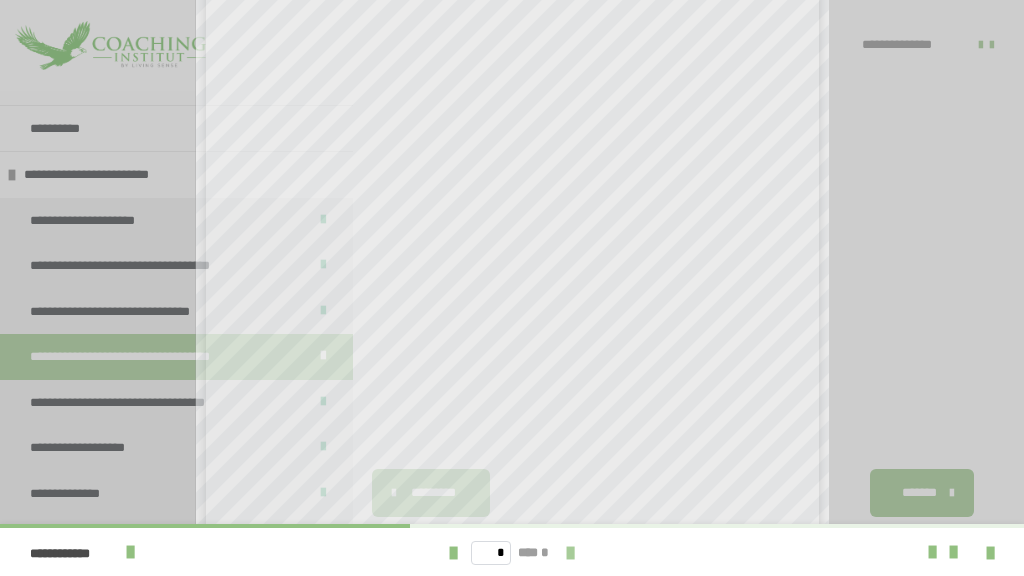 click at bounding box center [570, 553] 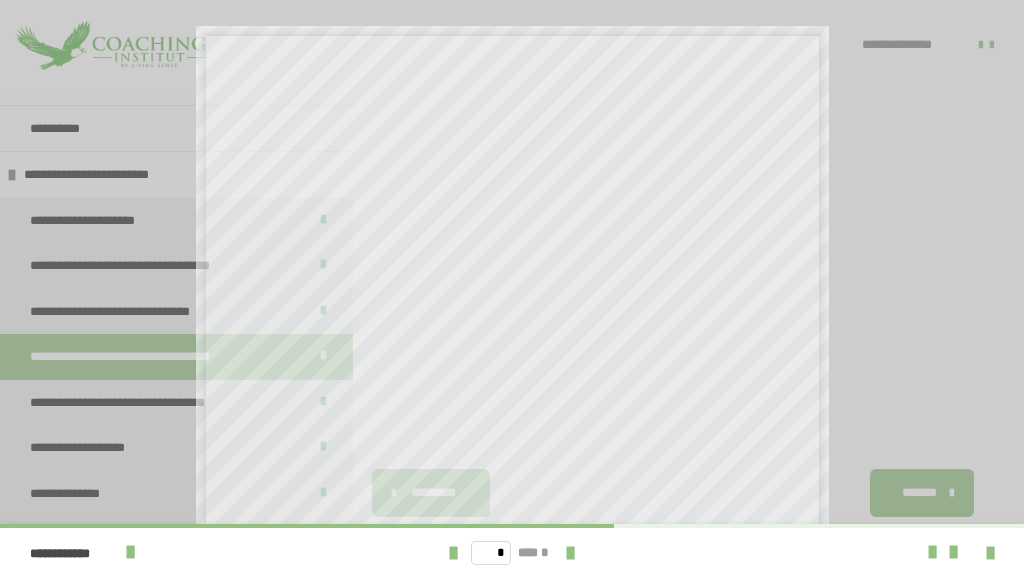 scroll, scrollTop: 333, scrollLeft: 0, axis: vertical 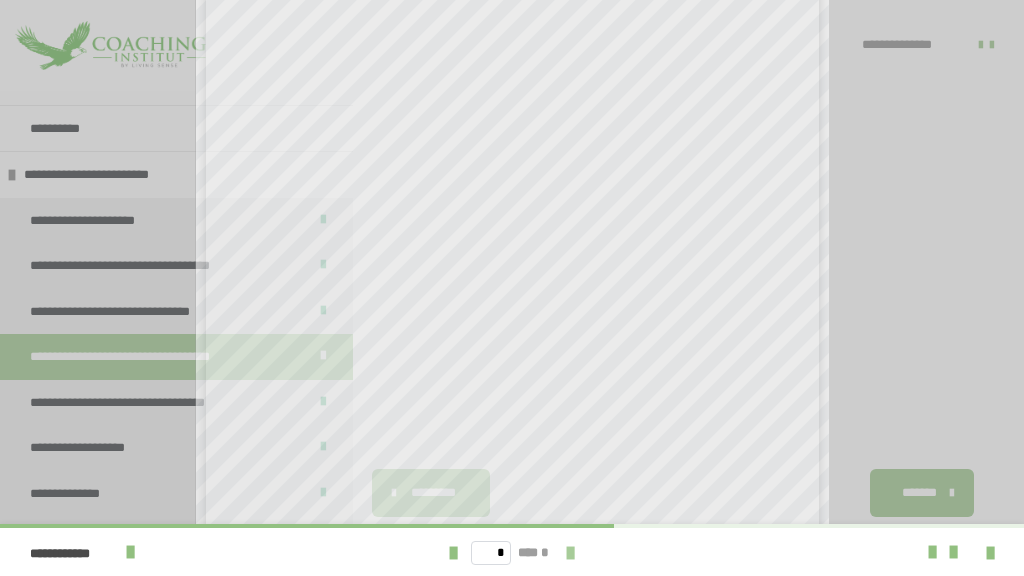 click at bounding box center (570, 553) 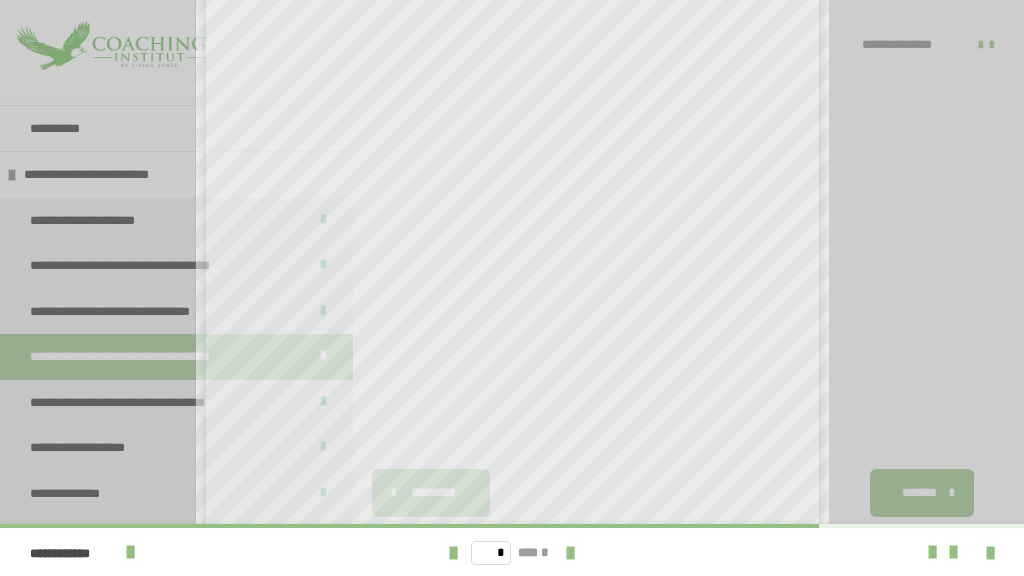 scroll, scrollTop: 346, scrollLeft: 0, axis: vertical 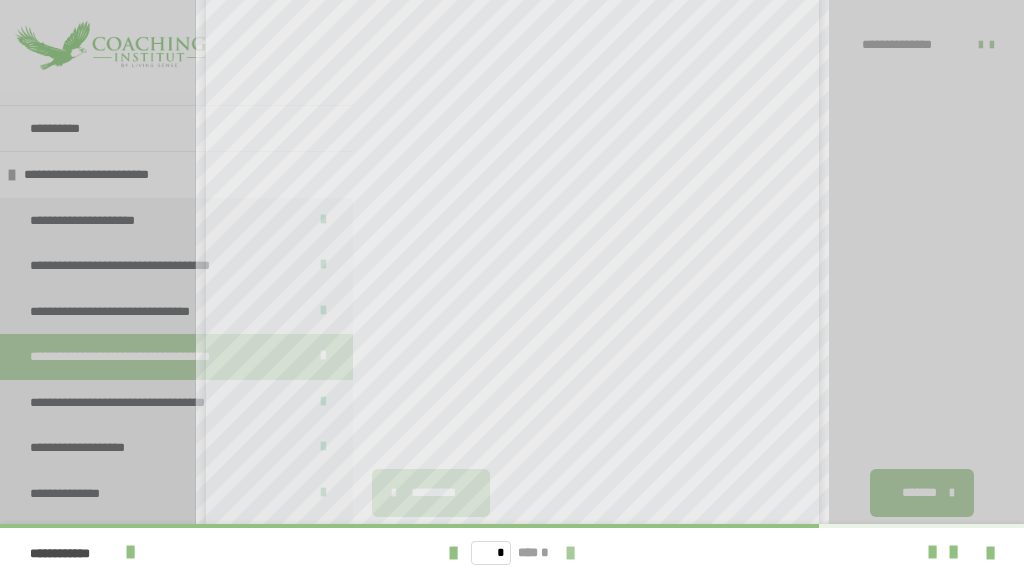 click at bounding box center [570, 553] 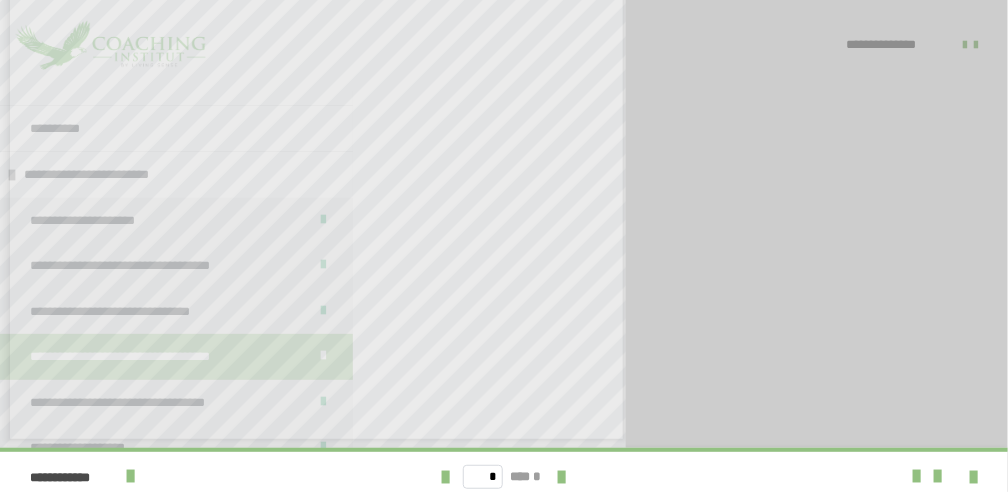 scroll, scrollTop: 414, scrollLeft: 0, axis: vertical 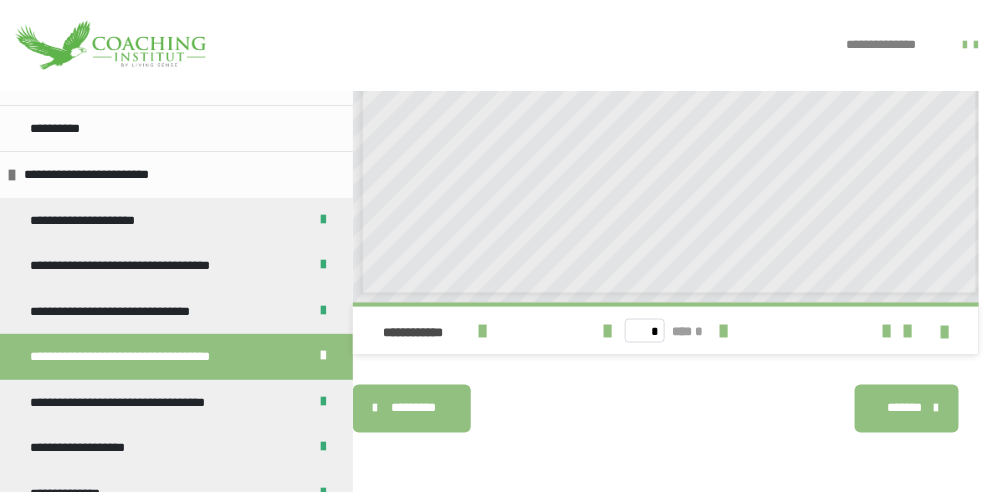 click on "*******" at bounding box center (904, 409) 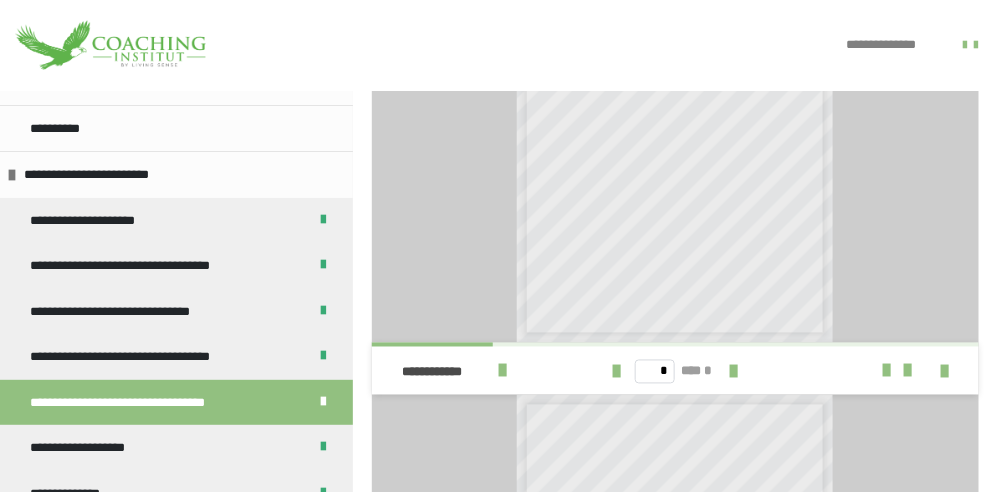 scroll, scrollTop: 723, scrollLeft: 0, axis: vertical 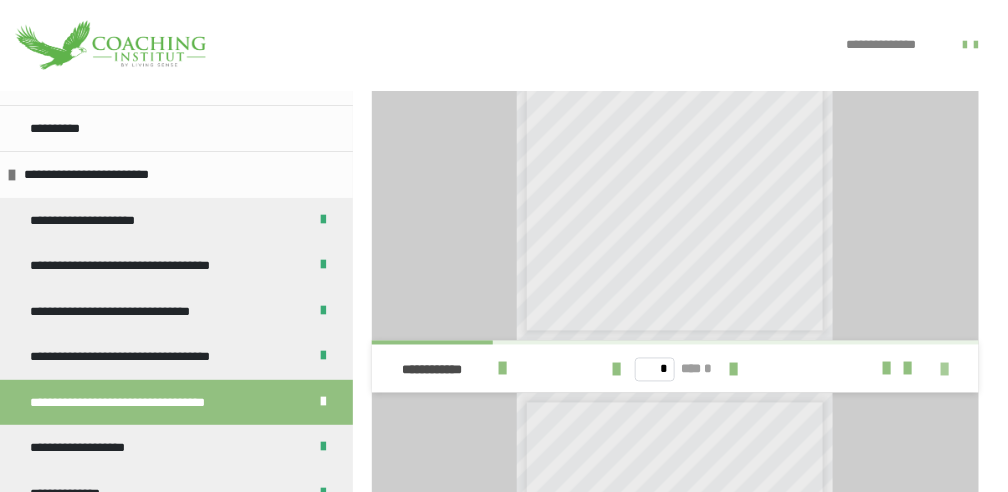 click at bounding box center (945, 370) 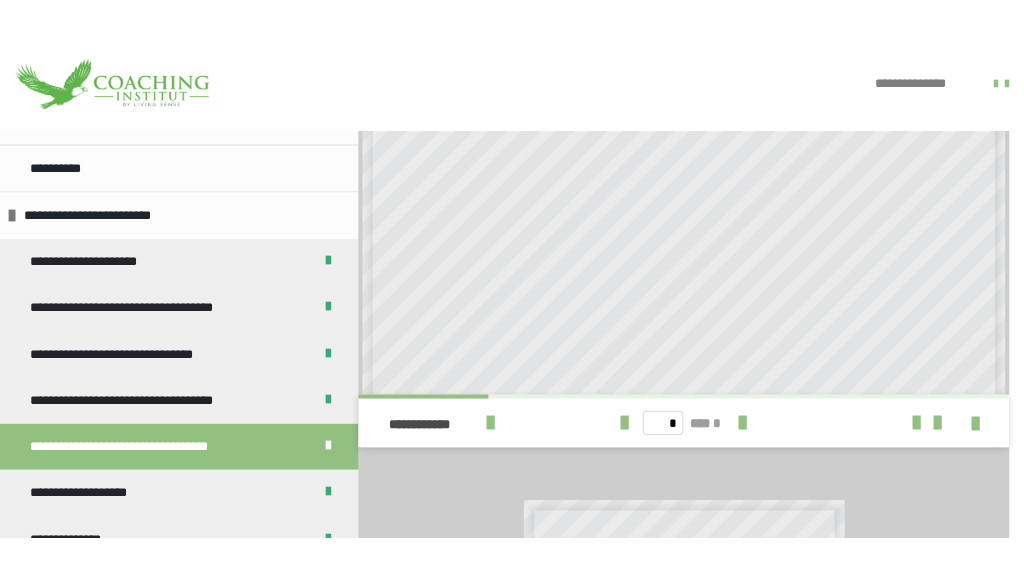 scroll, scrollTop: 724, scrollLeft: 0, axis: vertical 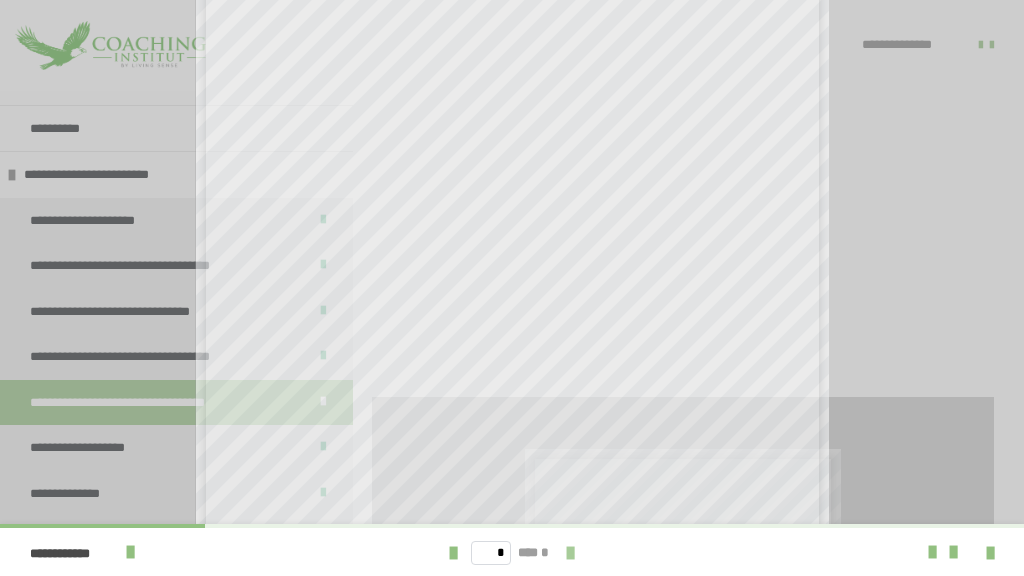 click at bounding box center (570, 553) 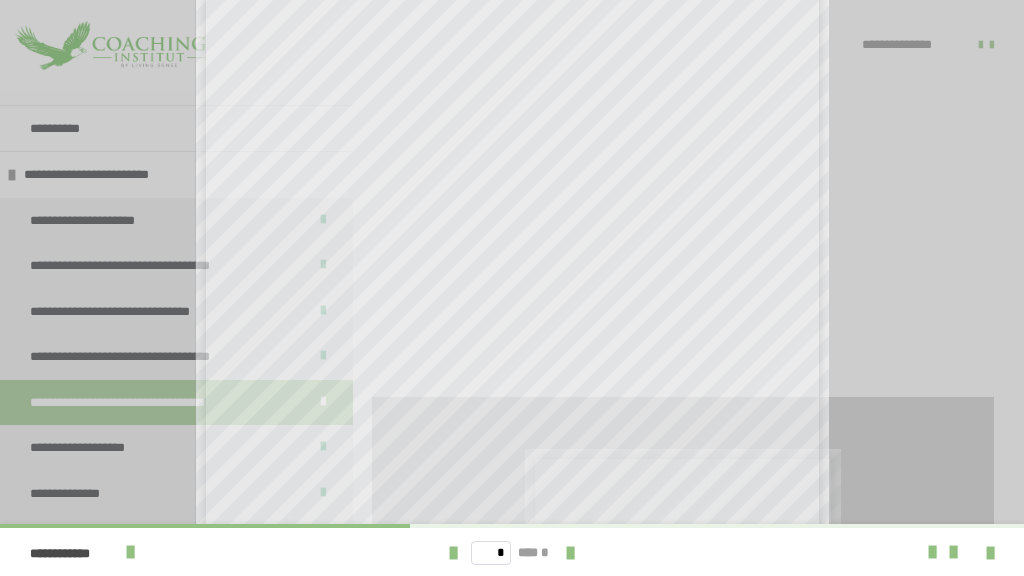 scroll, scrollTop: 346, scrollLeft: 0, axis: vertical 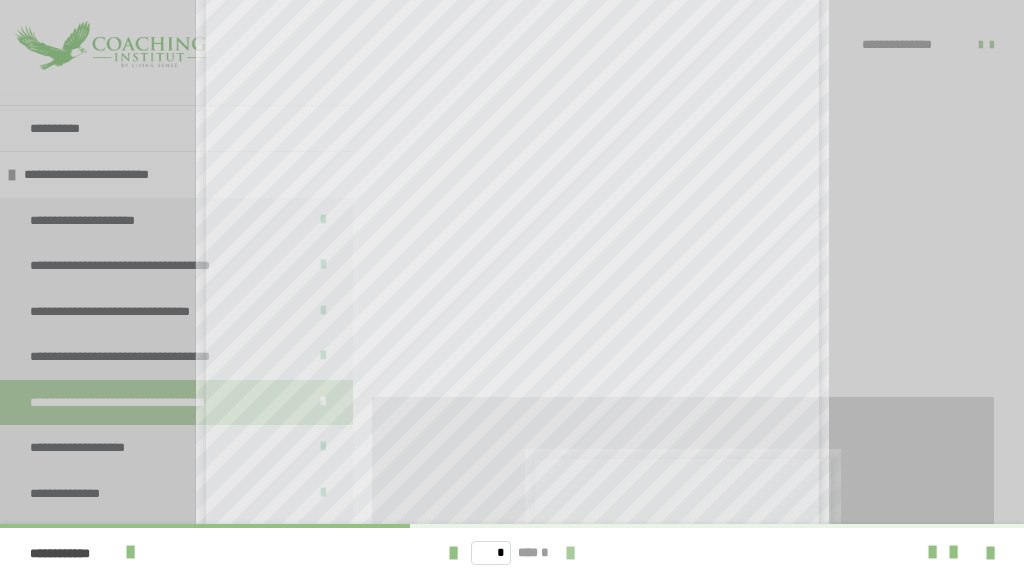 click at bounding box center (570, 553) 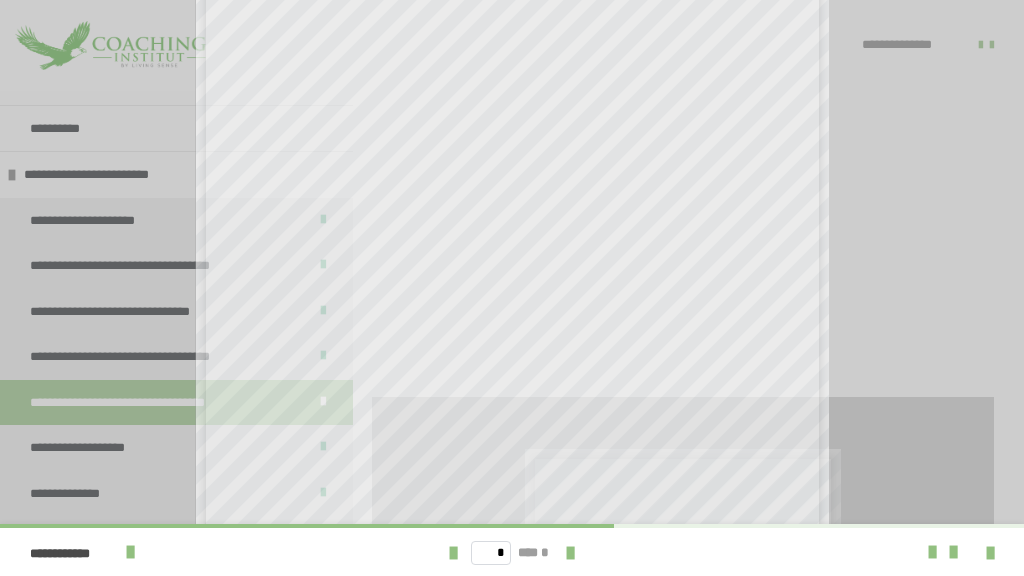 scroll, scrollTop: 346, scrollLeft: 0, axis: vertical 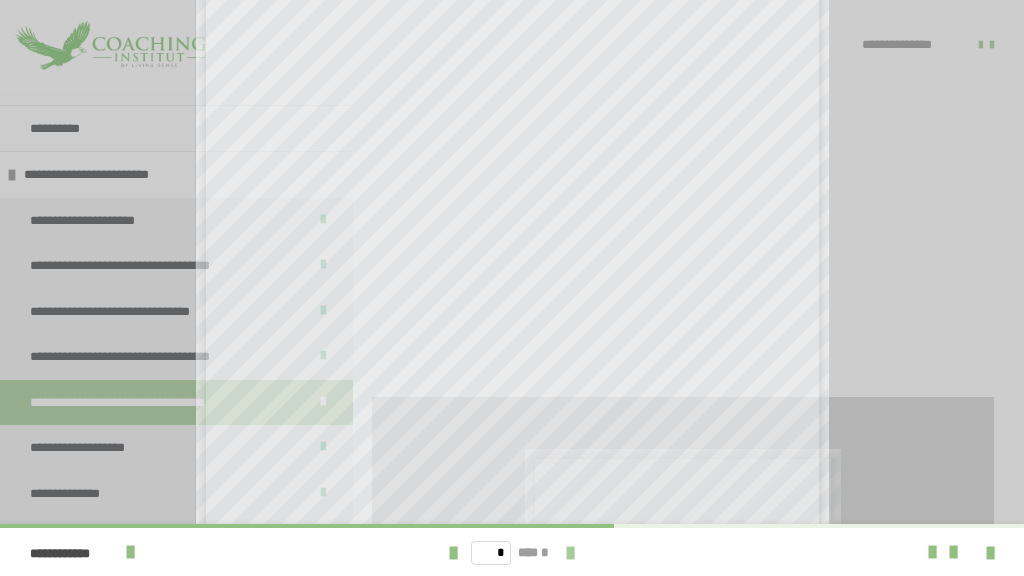click at bounding box center [570, 553] 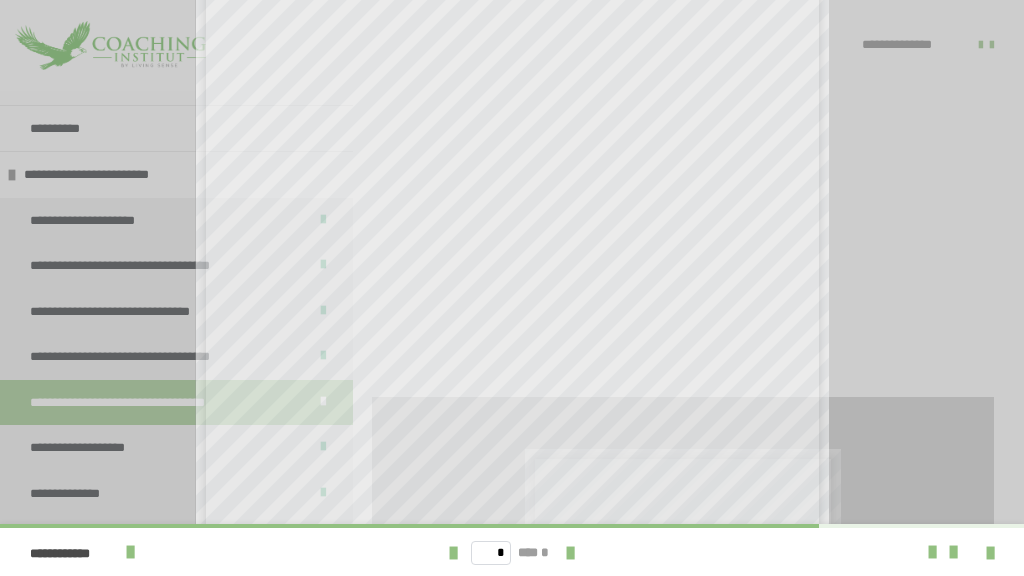 scroll, scrollTop: 346, scrollLeft: 0, axis: vertical 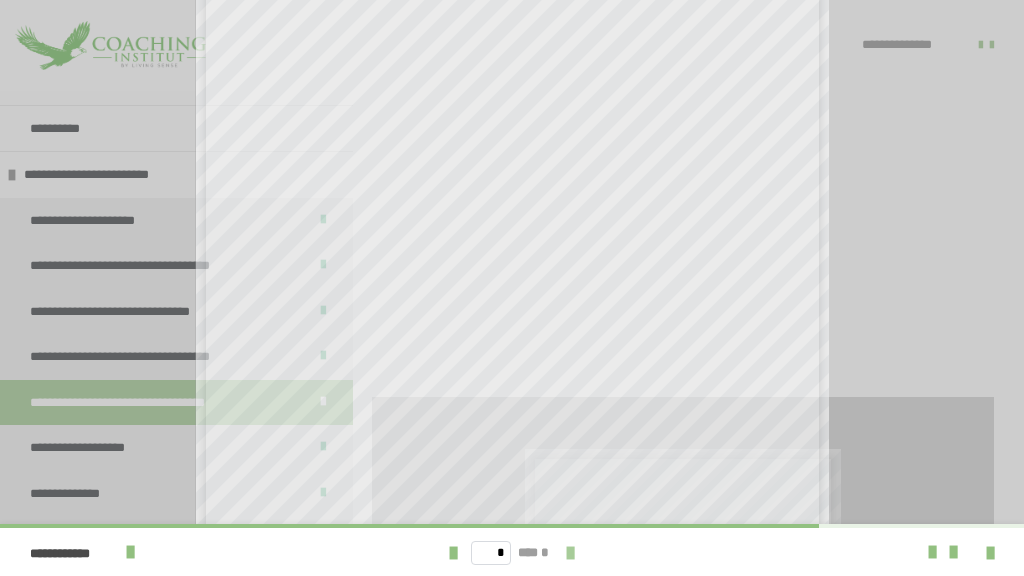 click at bounding box center (570, 553) 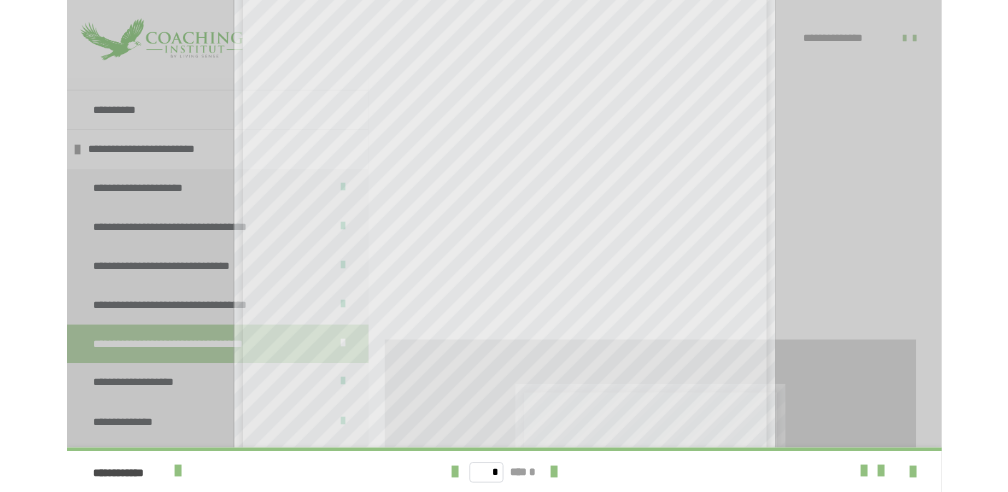 scroll, scrollTop: 346, scrollLeft: 0, axis: vertical 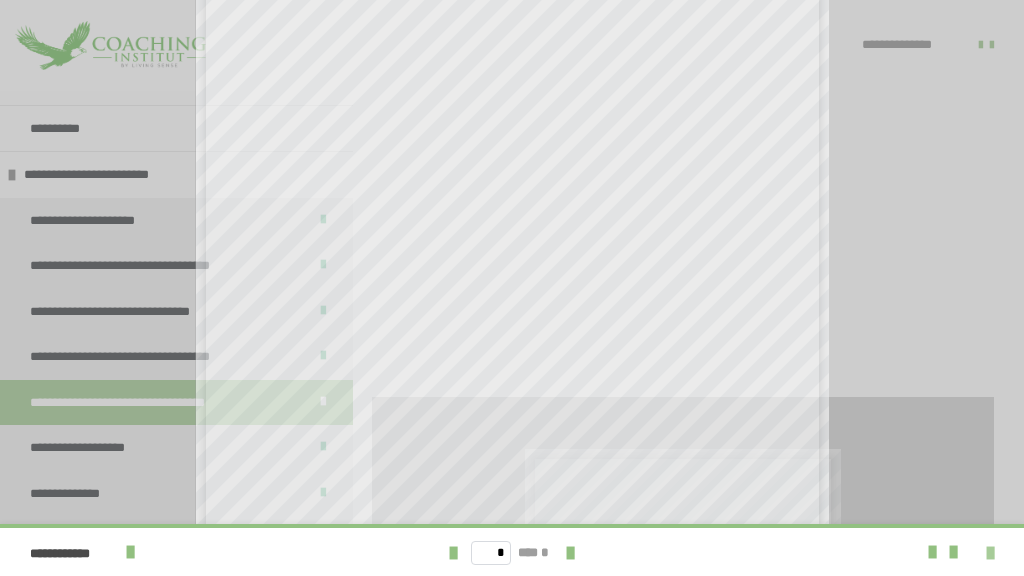 click at bounding box center (990, 553) 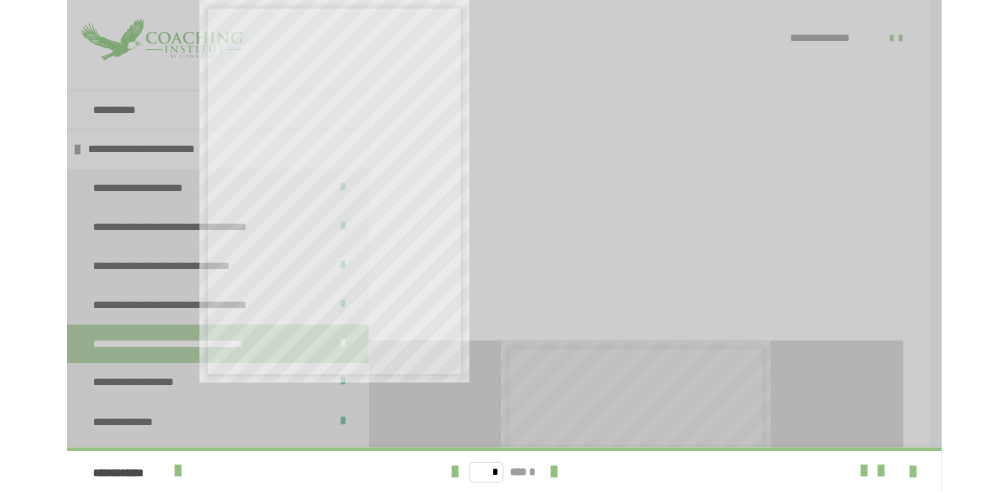scroll, scrollTop: 0, scrollLeft: 0, axis: both 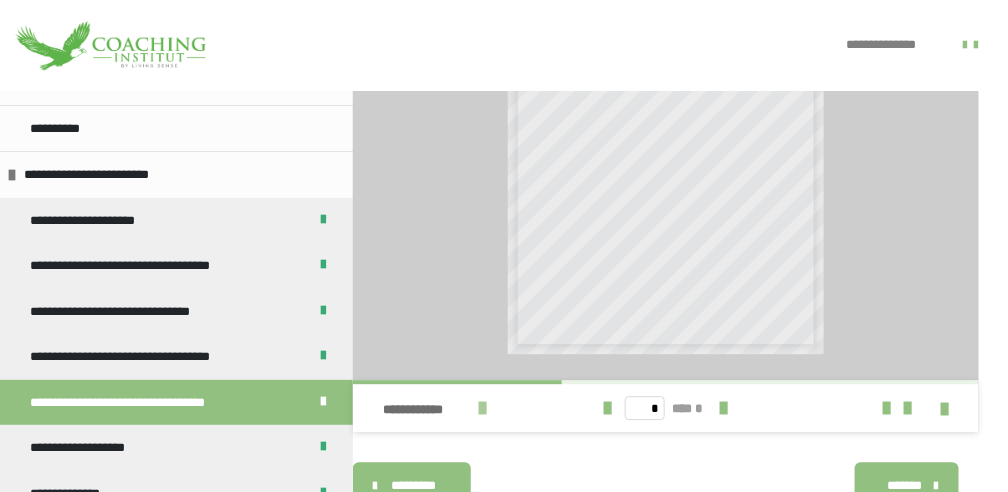 click at bounding box center [483, 408] 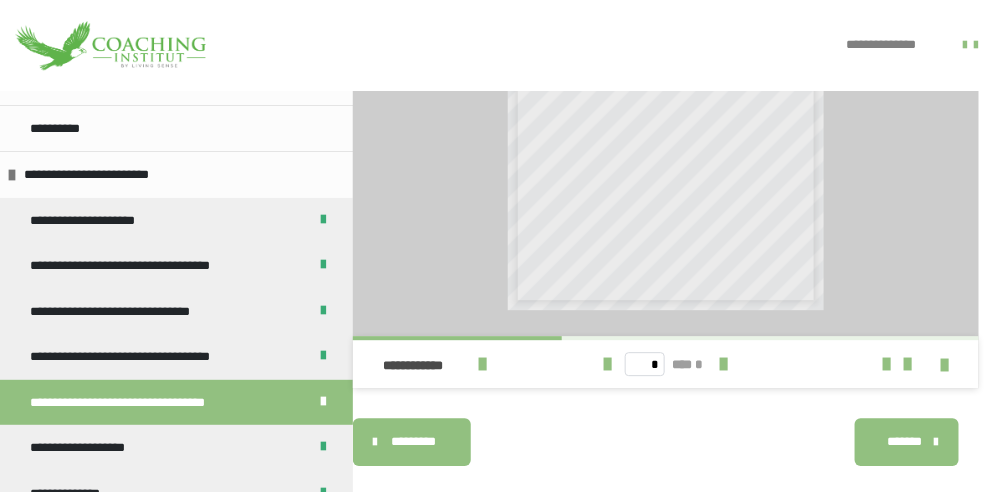 scroll, scrollTop: 1257, scrollLeft: 0, axis: vertical 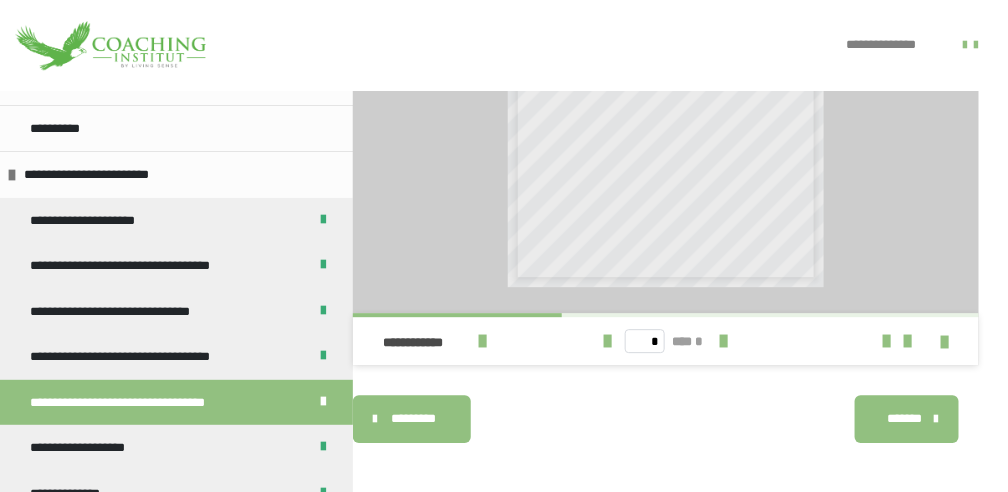 click on "*******" at bounding box center (904, 419) 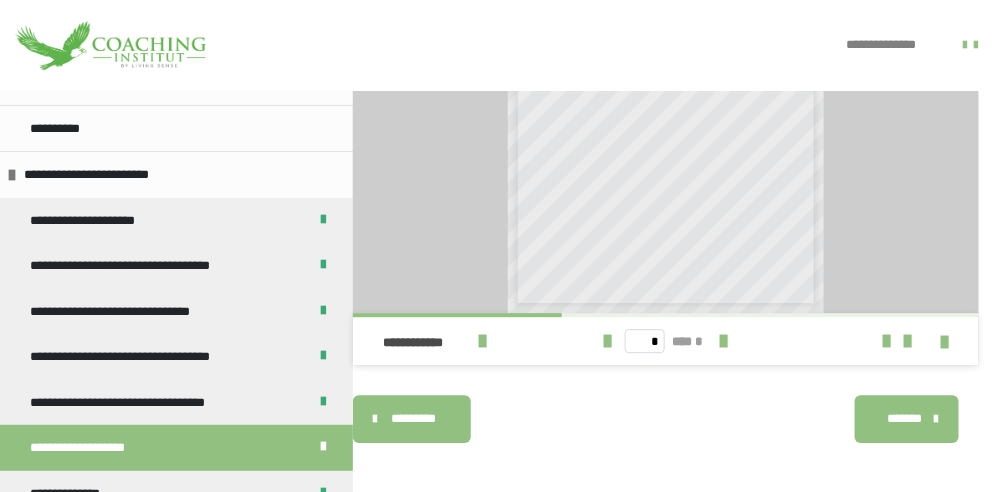 scroll, scrollTop: 0, scrollLeft: 0, axis: both 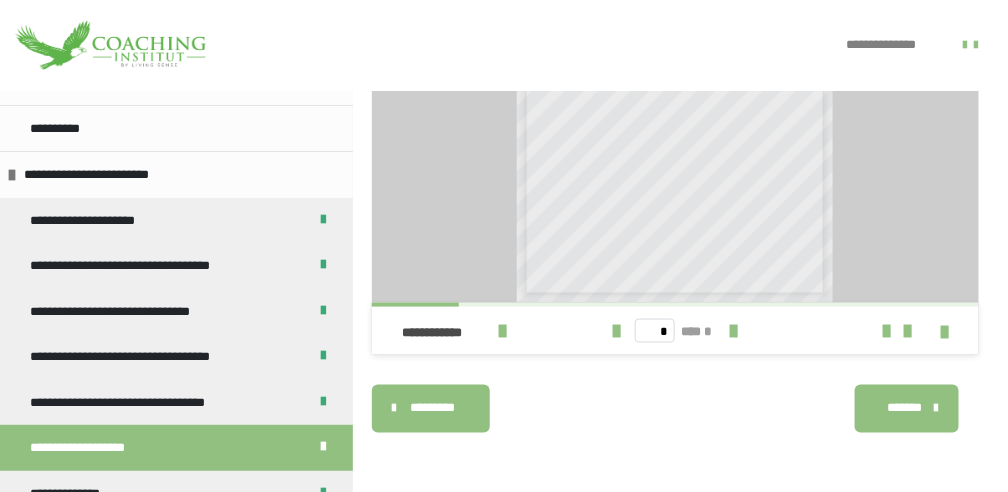 click on "*******" at bounding box center [904, 409] 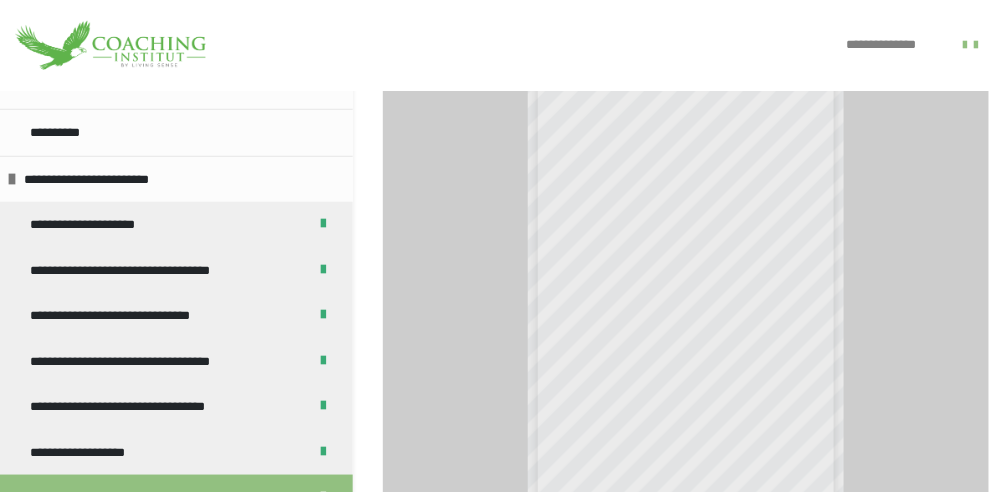 scroll, scrollTop: 323, scrollLeft: 0, axis: vertical 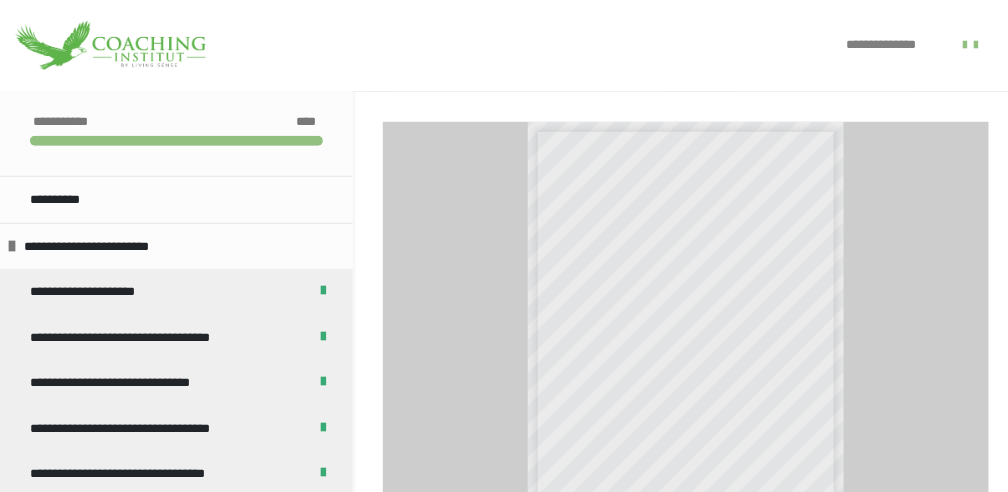 click on "**********" at bounding box center [724, 341] 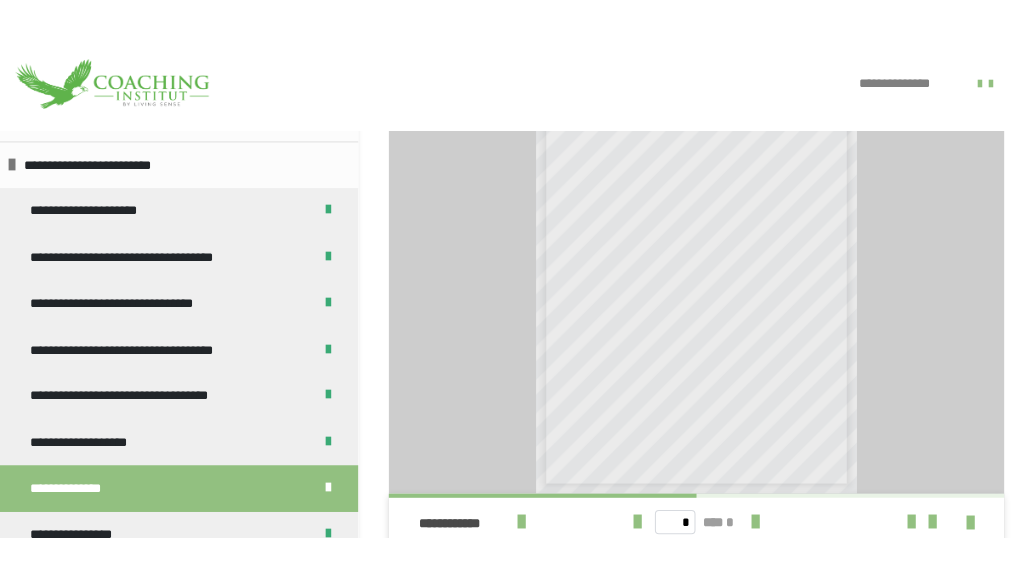 scroll, scrollTop: 590, scrollLeft: 0, axis: vertical 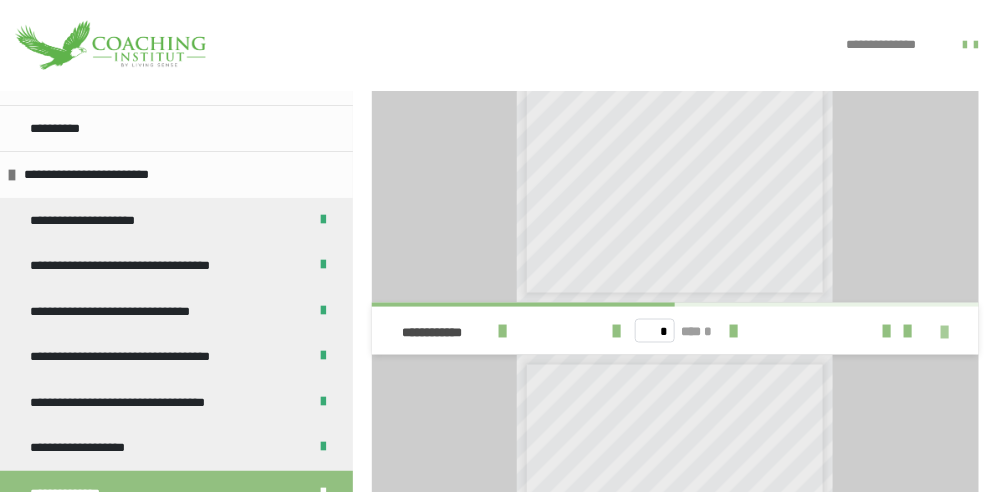 click at bounding box center (945, 332) 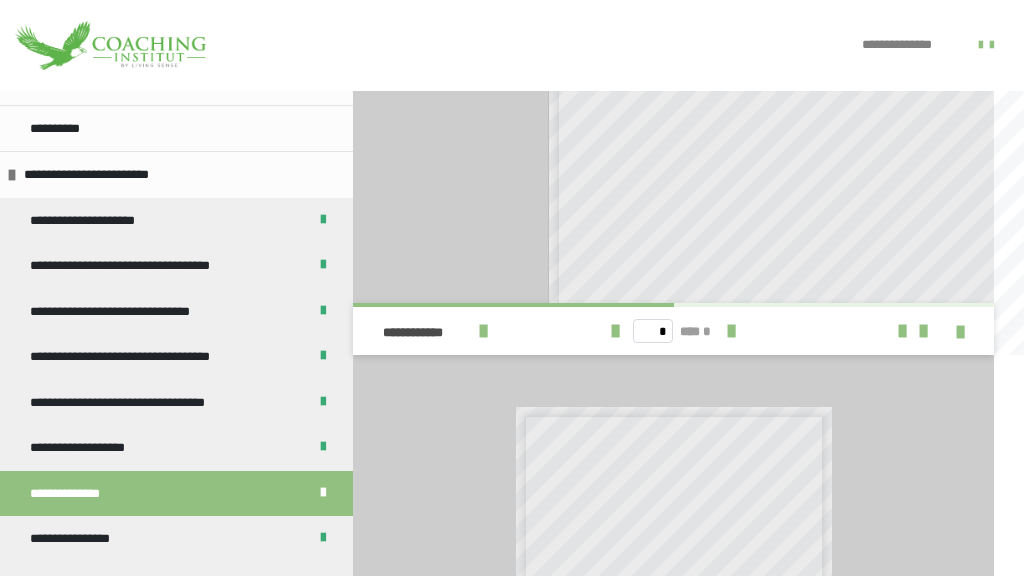 scroll, scrollTop: 386, scrollLeft: 0, axis: vertical 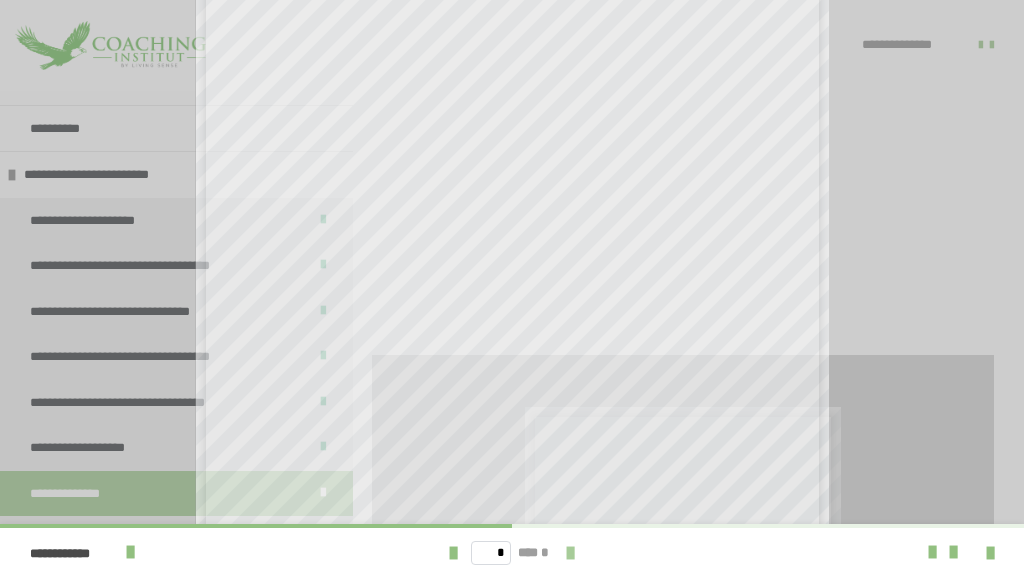 click at bounding box center [570, 553] 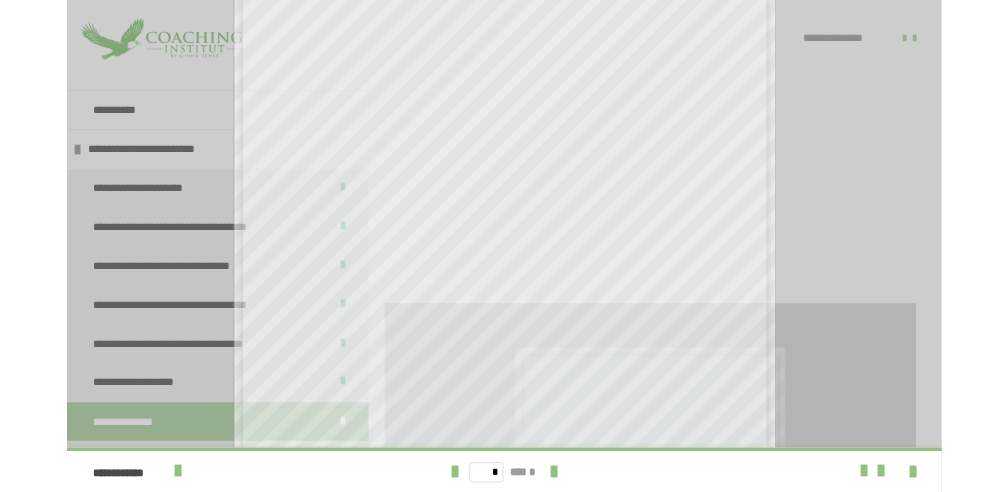 scroll, scrollTop: 346, scrollLeft: 0, axis: vertical 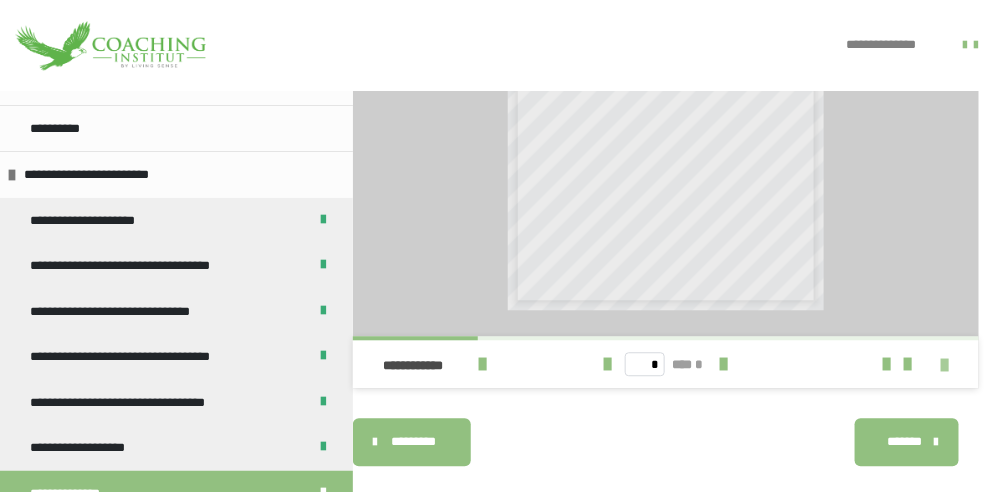 click at bounding box center [945, 365] 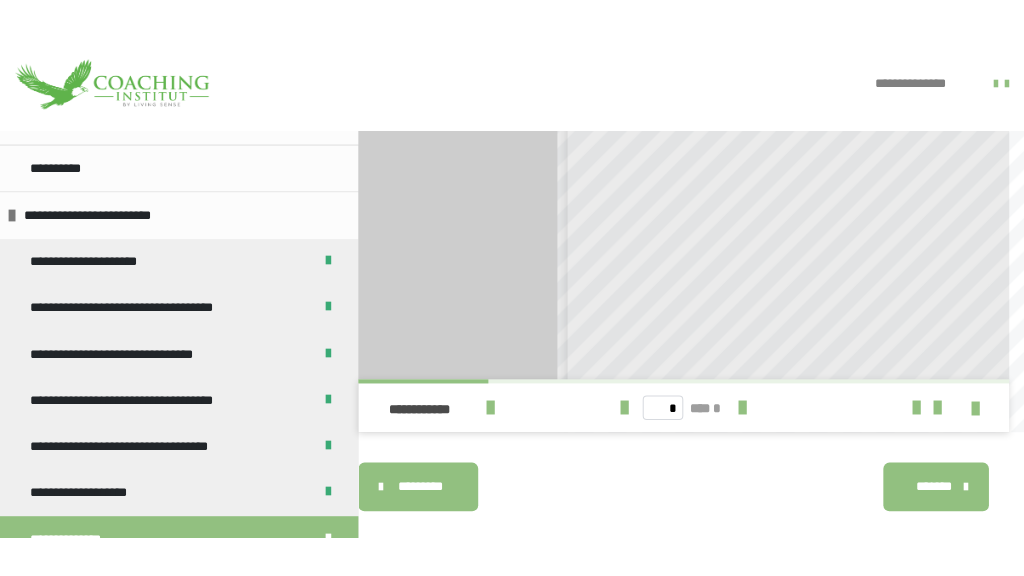 scroll, scrollTop: 1006, scrollLeft: 0, axis: vertical 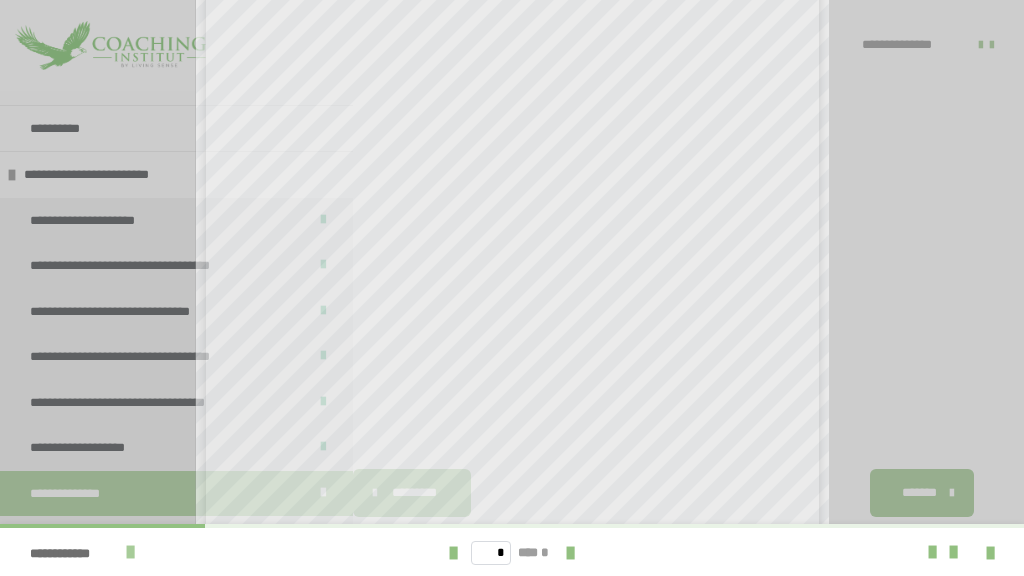 click at bounding box center (130, 552) 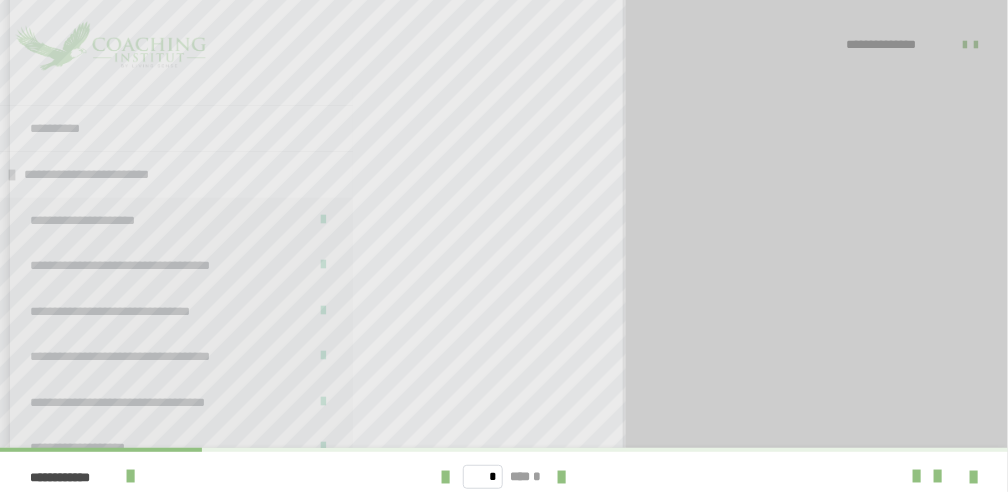 scroll, scrollTop: 0, scrollLeft: 0, axis: both 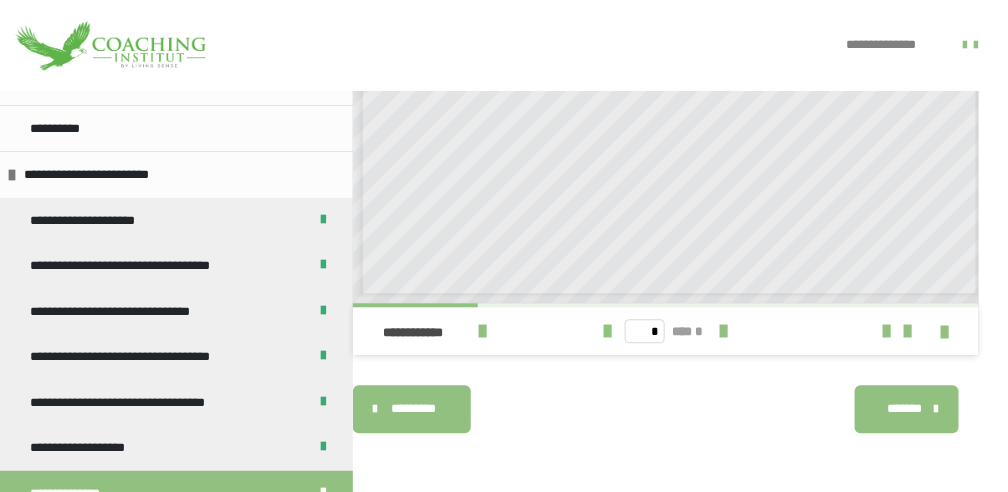 click on "*******" at bounding box center [904, 409] 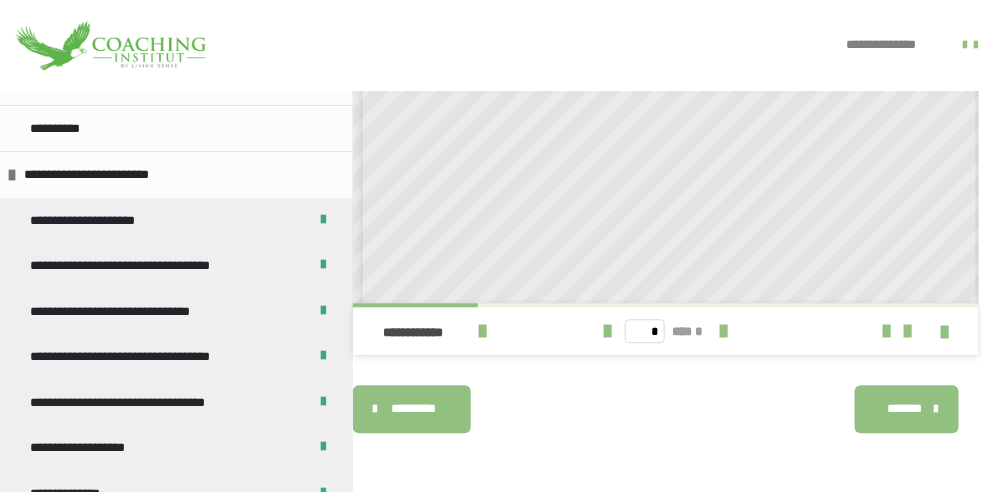 scroll, scrollTop: 819, scrollLeft: 0, axis: vertical 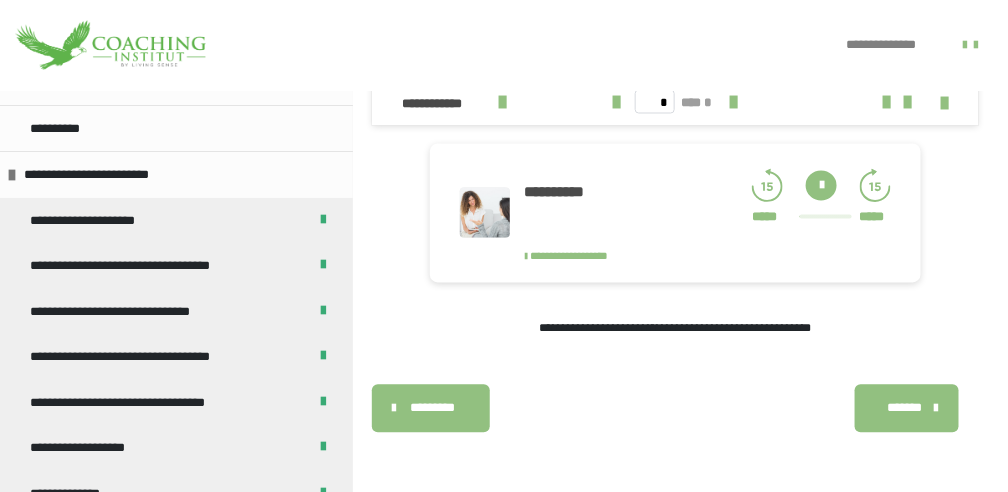 click at bounding box center (821, 186) 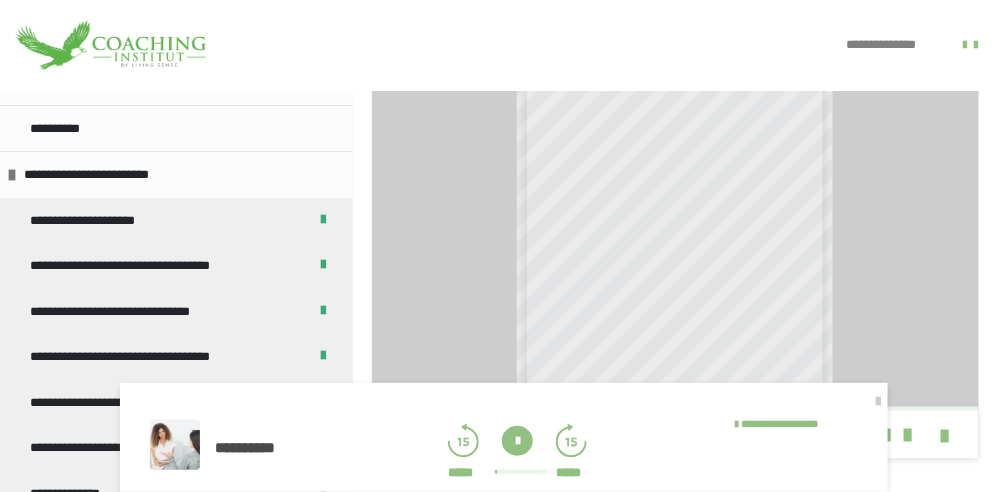 scroll, scrollTop: 644, scrollLeft: 0, axis: vertical 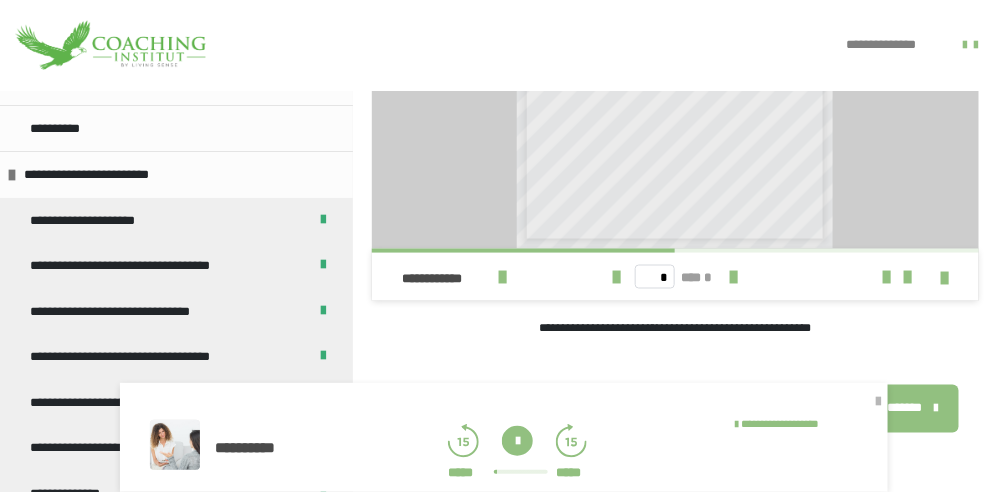 click at bounding box center [879, 402] 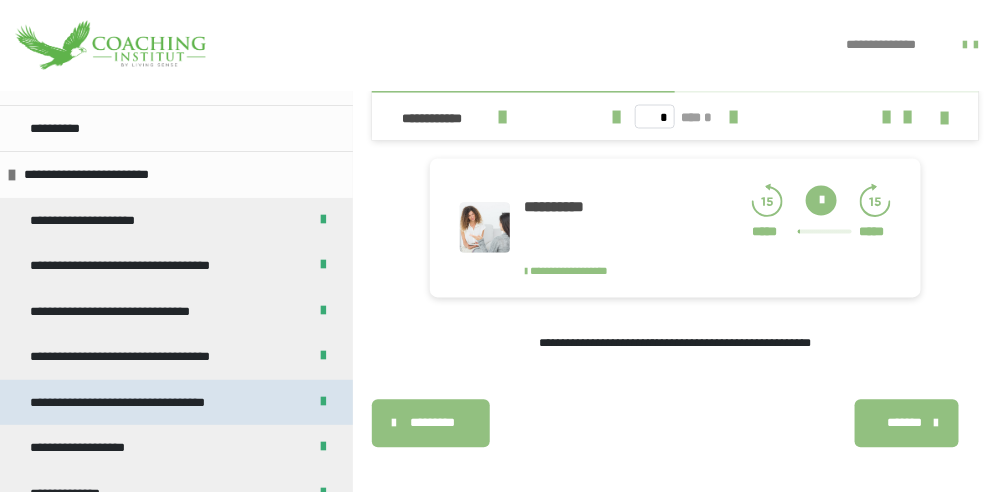 scroll, scrollTop: 819, scrollLeft: 0, axis: vertical 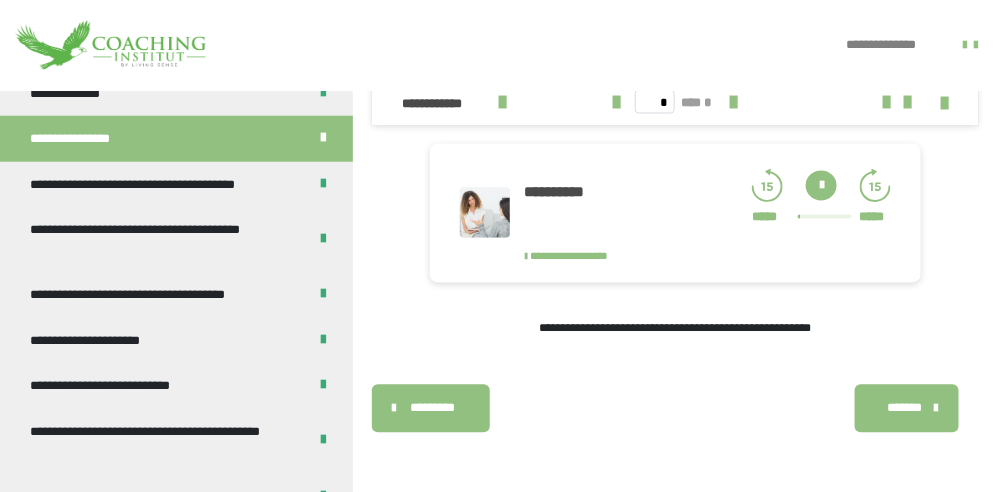 click on "*******" at bounding box center [907, 409] 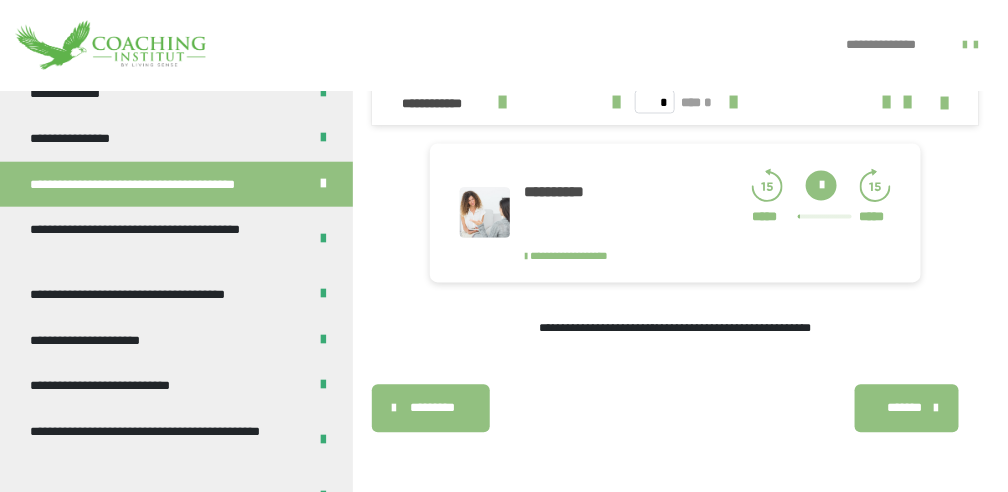 scroll, scrollTop: 590, scrollLeft: 0, axis: vertical 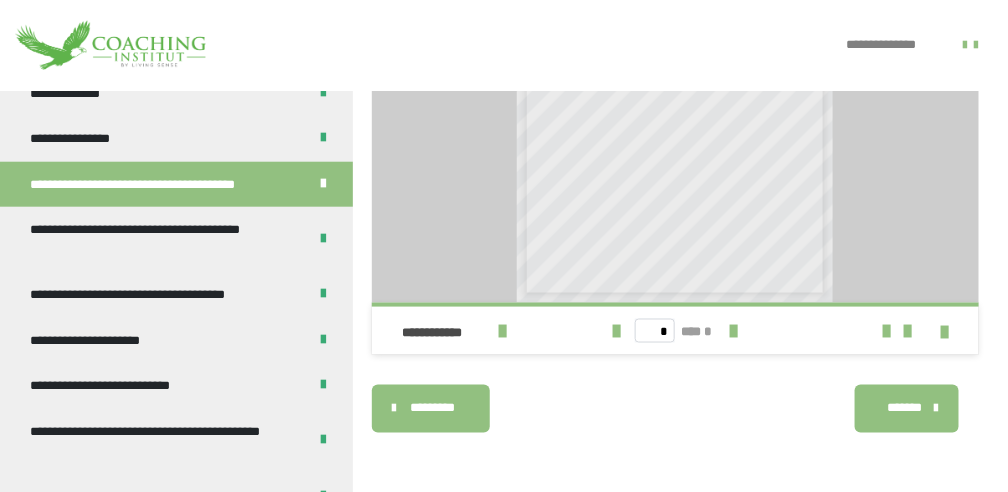 click on "* *** *" at bounding box center [676, 331] 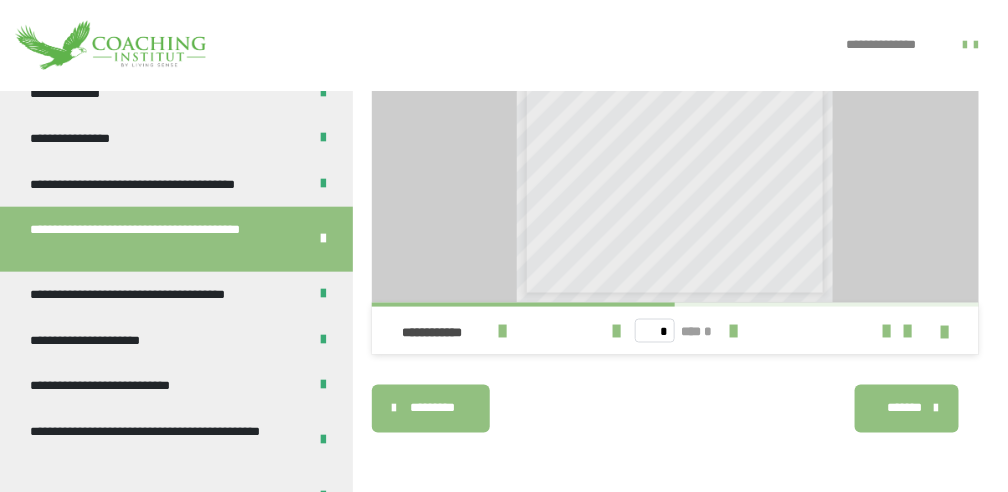 click on "*******" at bounding box center (904, 409) 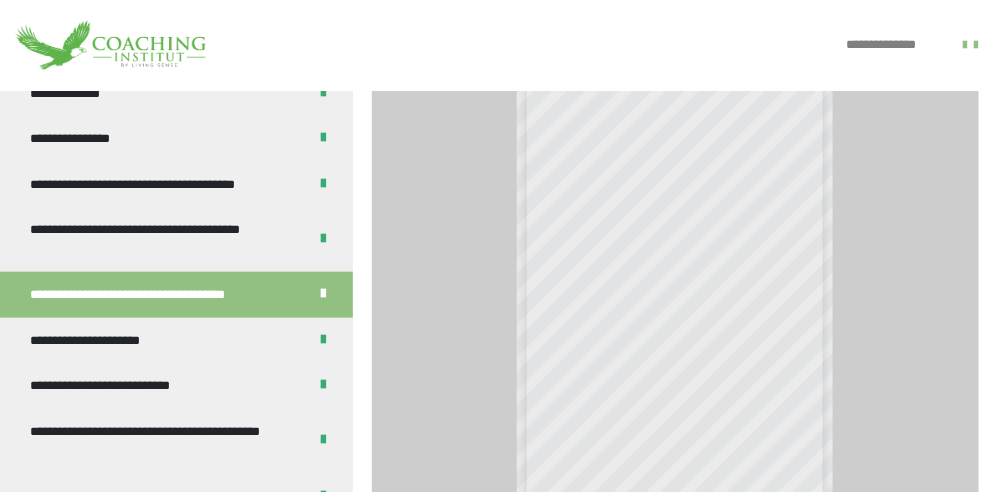 scroll, scrollTop: 390, scrollLeft: 0, axis: vertical 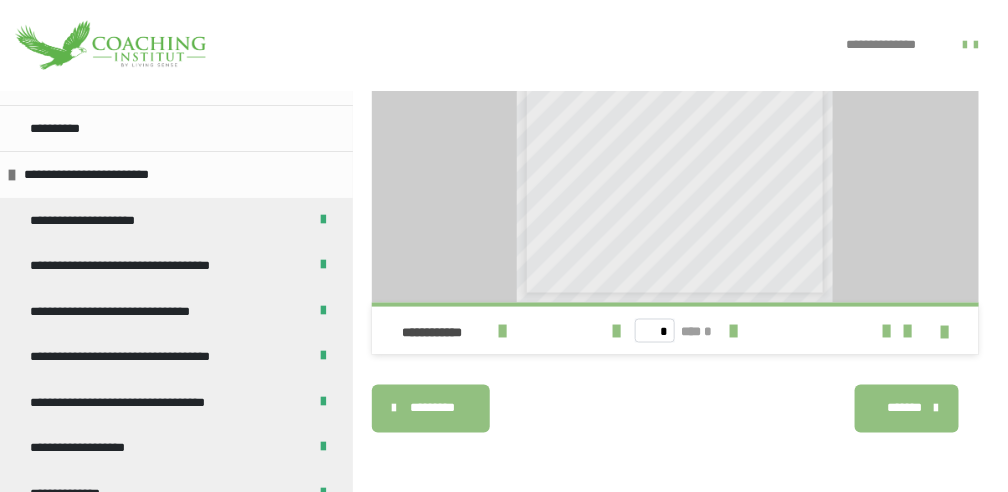 click on "*******" at bounding box center [904, 409] 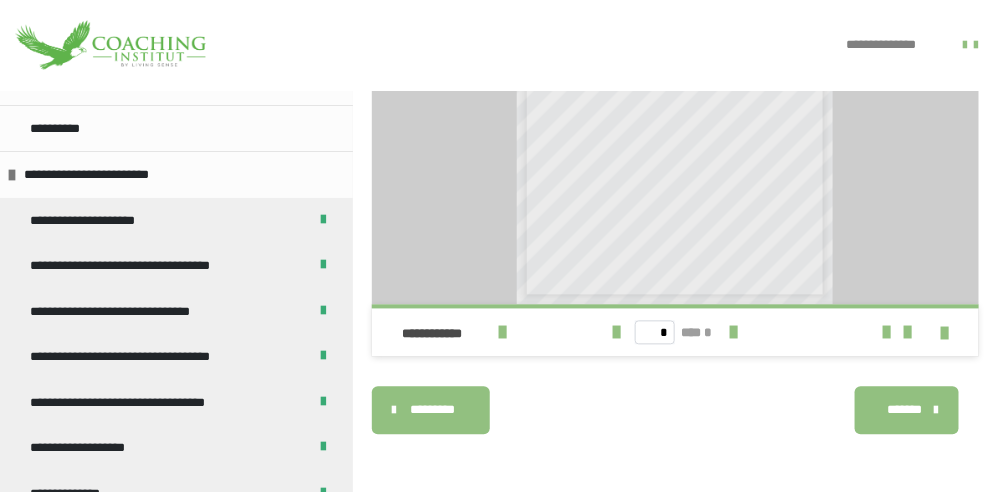 scroll, scrollTop: 882, scrollLeft: 0, axis: vertical 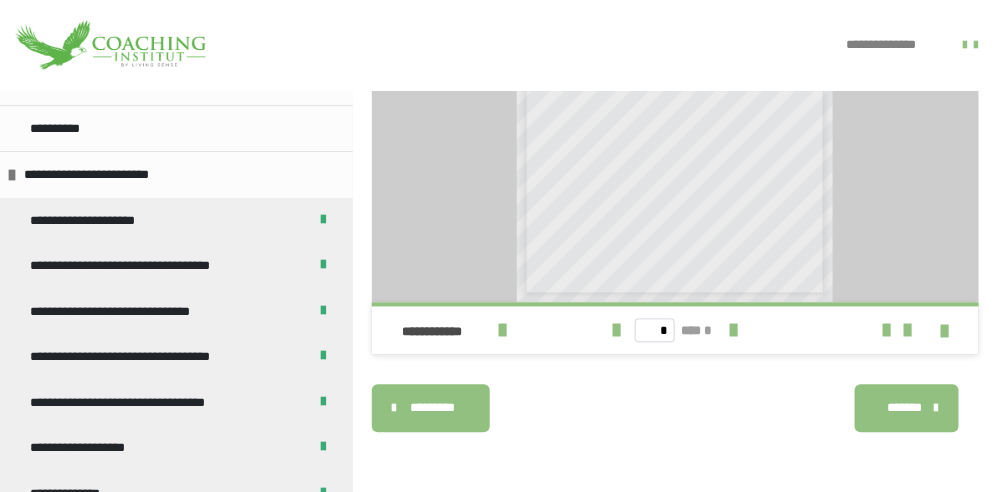 click on "*******" at bounding box center (904, 409) 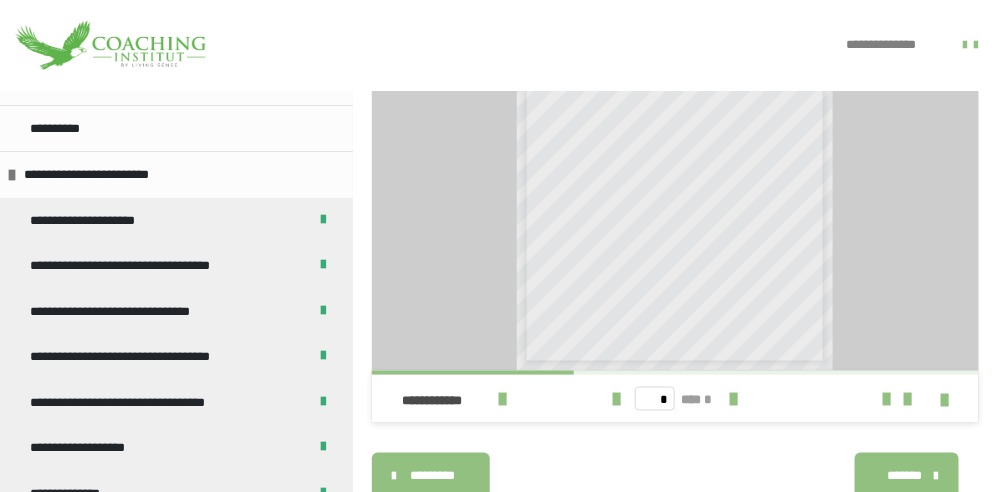 scroll, scrollTop: 523, scrollLeft: 0, axis: vertical 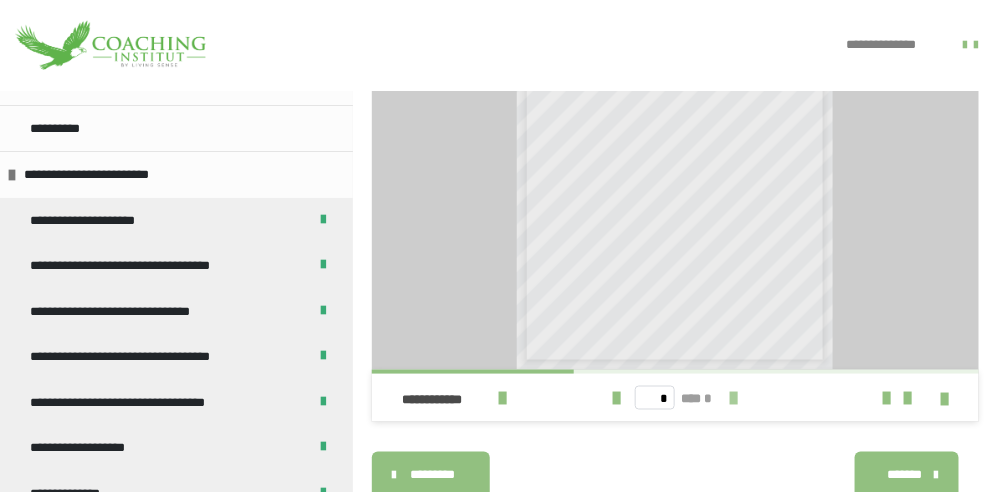 click at bounding box center [733, 398] 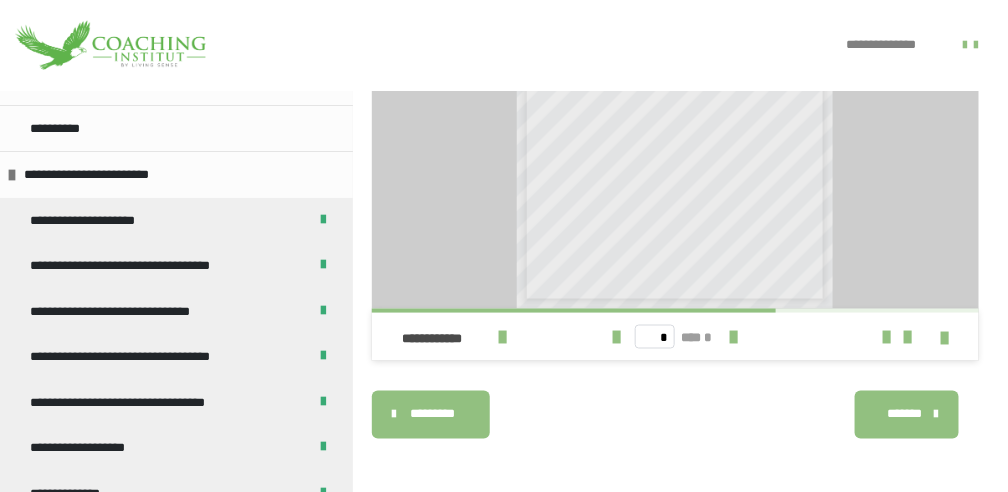 scroll, scrollTop: 590, scrollLeft: 0, axis: vertical 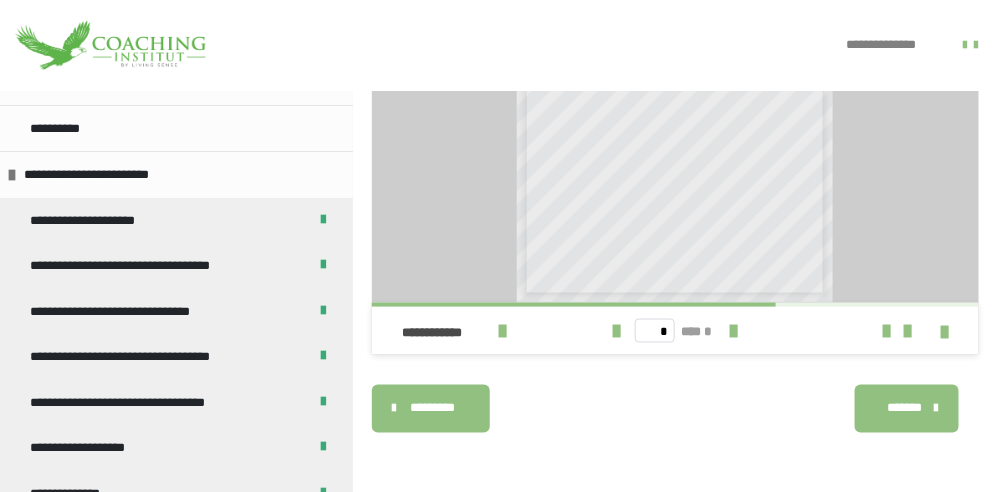 click on "*******" at bounding box center (904, 409) 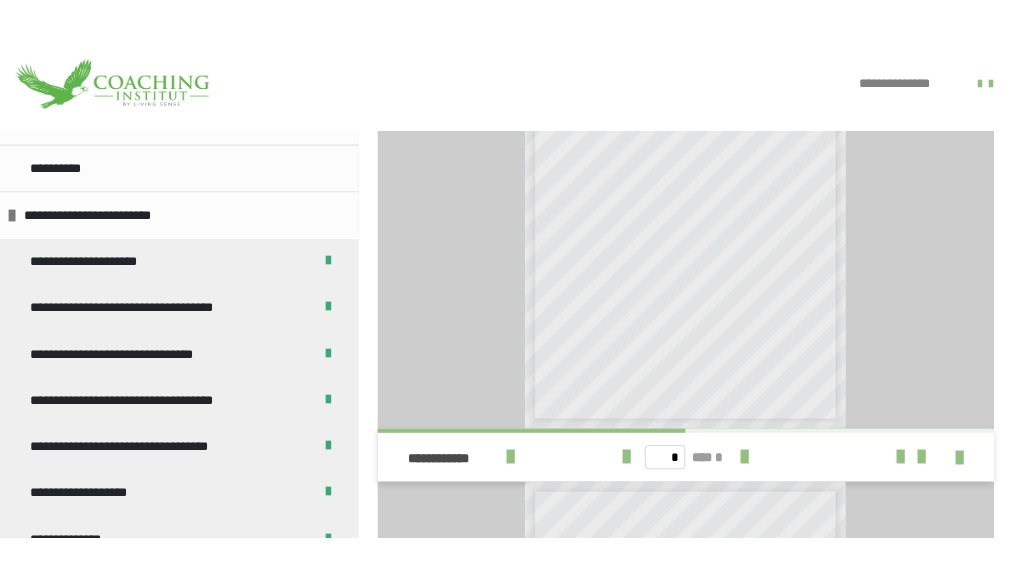 scroll, scrollTop: 523, scrollLeft: 0, axis: vertical 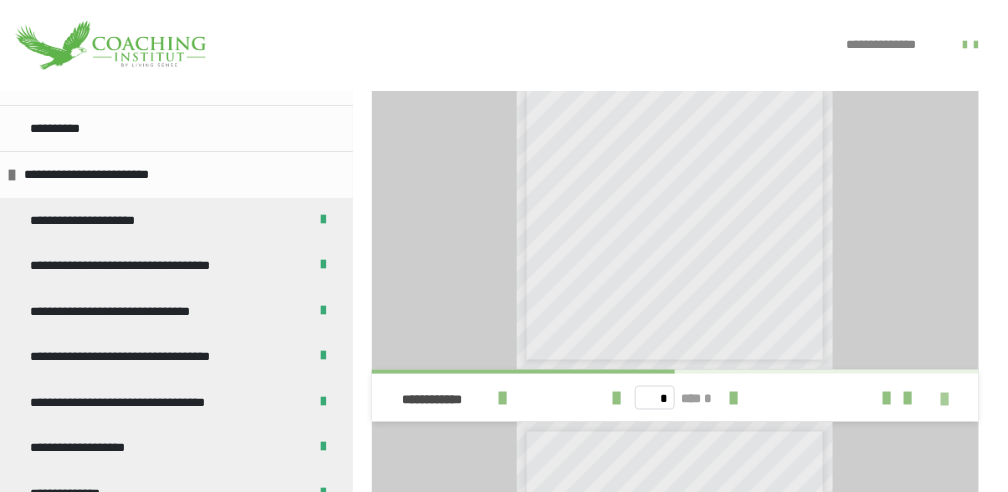 click at bounding box center (945, 399) 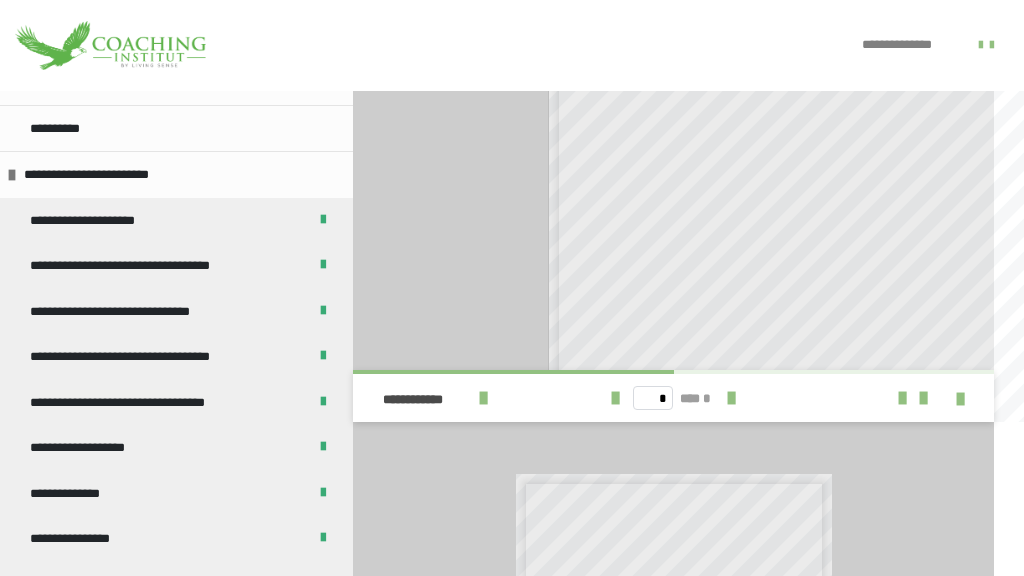 scroll, scrollTop: 386, scrollLeft: 0, axis: vertical 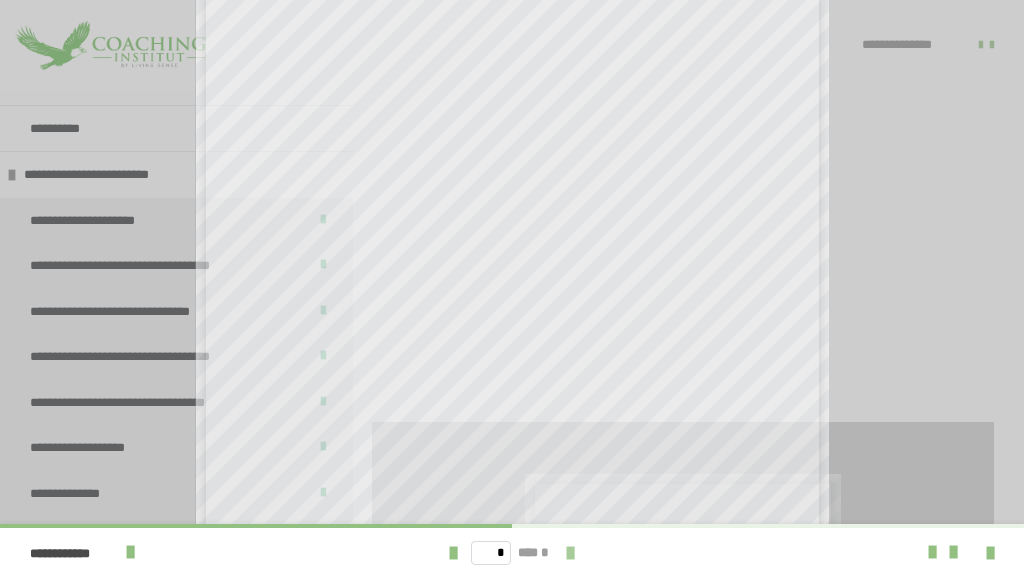 click at bounding box center [570, 553] 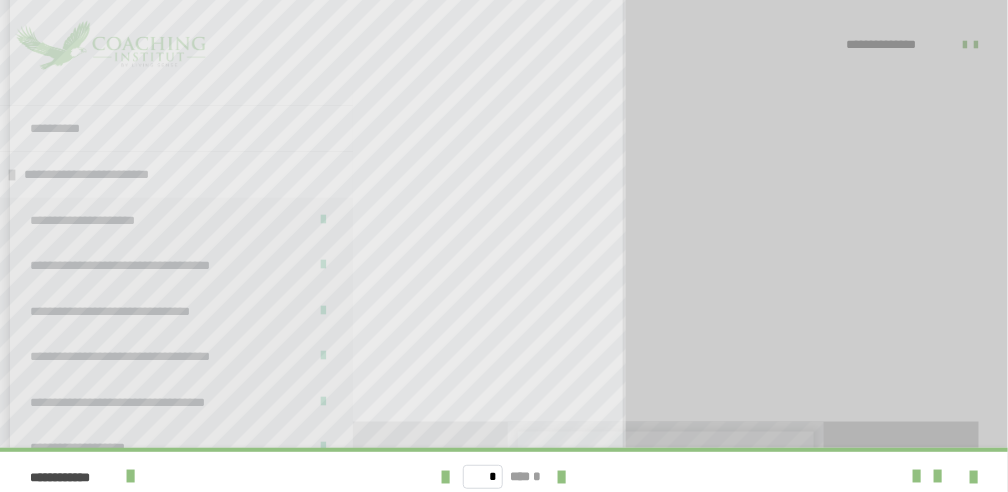 scroll, scrollTop: 414, scrollLeft: 0, axis: vertical 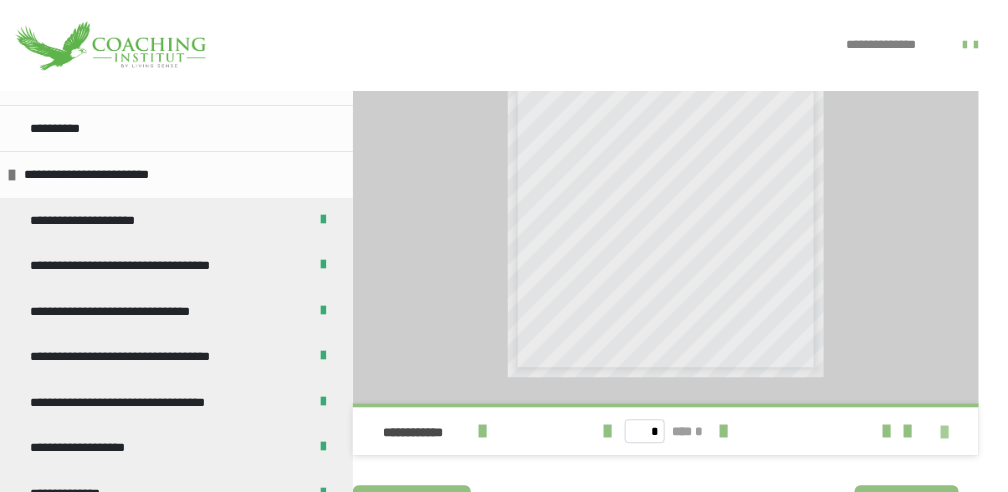 click at bounding box center [945, 432] 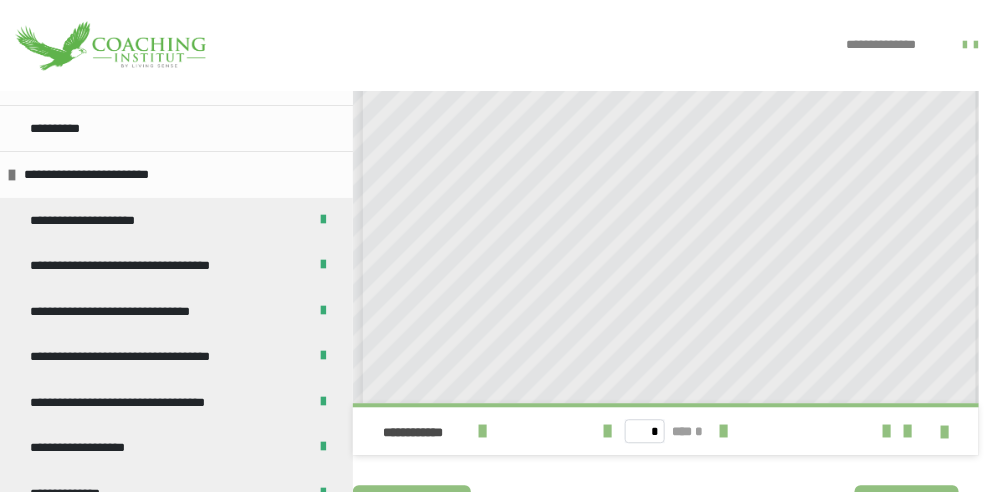 scroll, scrollTop: 266, scrollLeft: 0, axis: vertical 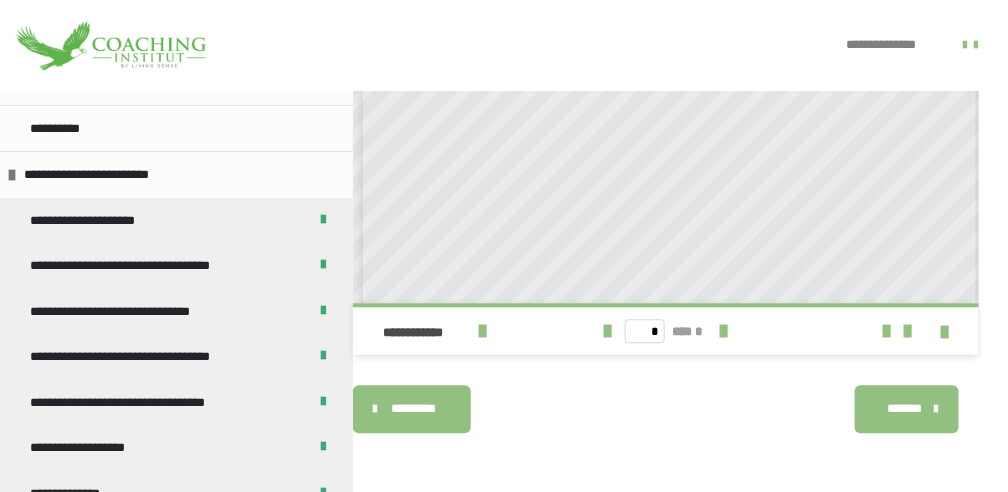 click on "*******" at bounding box center (904, 409) 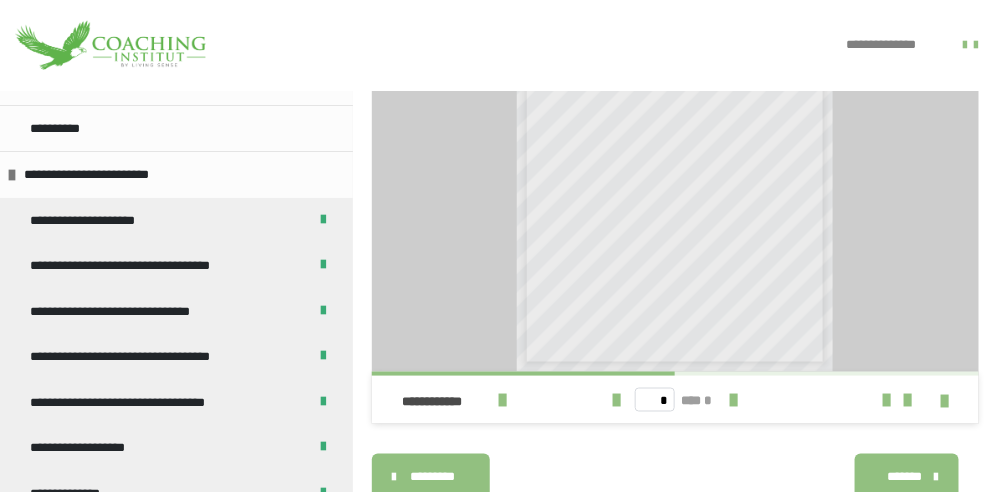 scroll, scrollTop: 523, scrollLeft: 0, axis: vertical 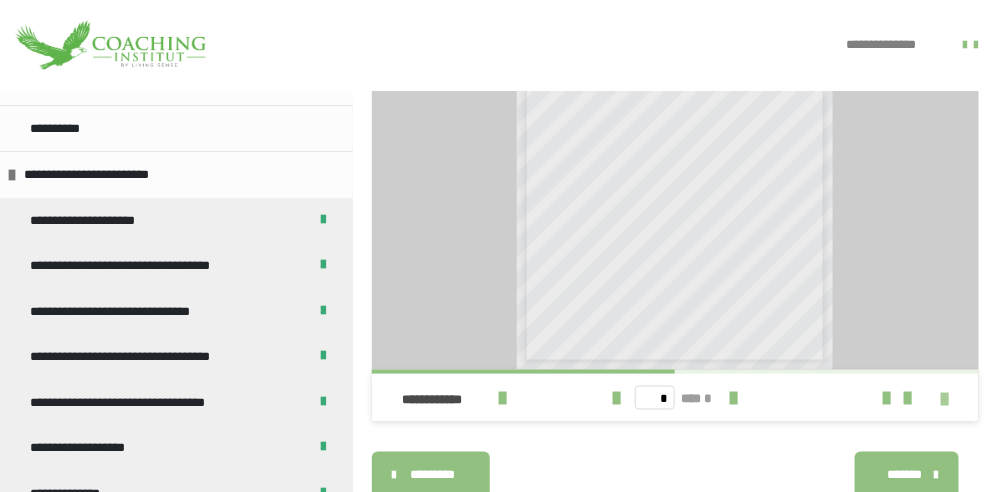 click at bounding box center (945, 399) 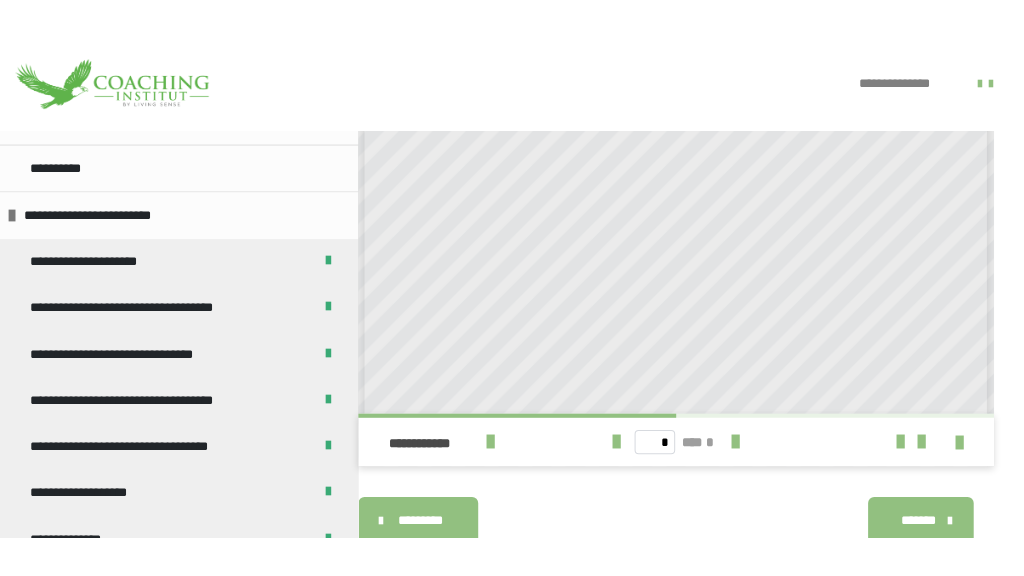 scroll, scrollTop: 506, scrollLeft: 0, axis: vertical 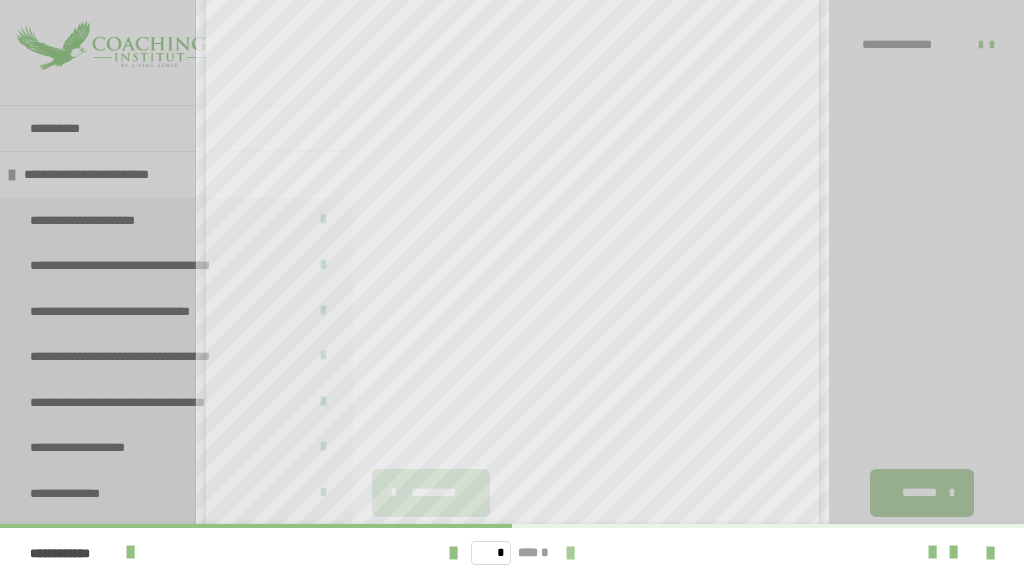 click at bounding box center [570, 553] 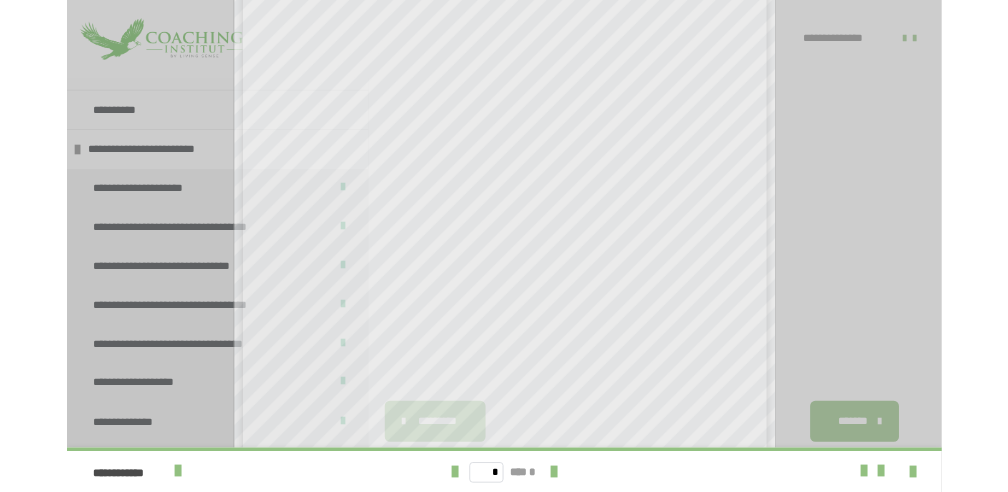 scroll, scrollTop: 346, scrollLeft: 0, axis: vertical 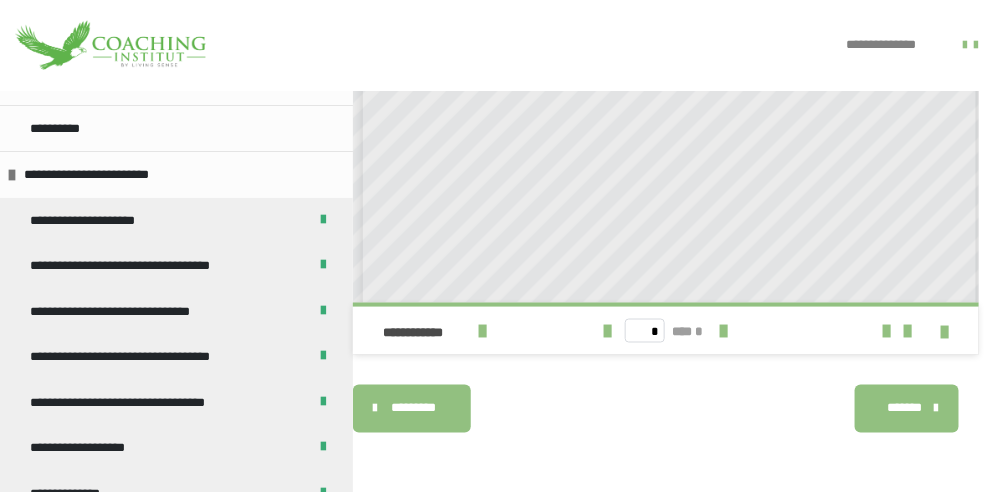 click on "*******" at bounding box center [904, 409] 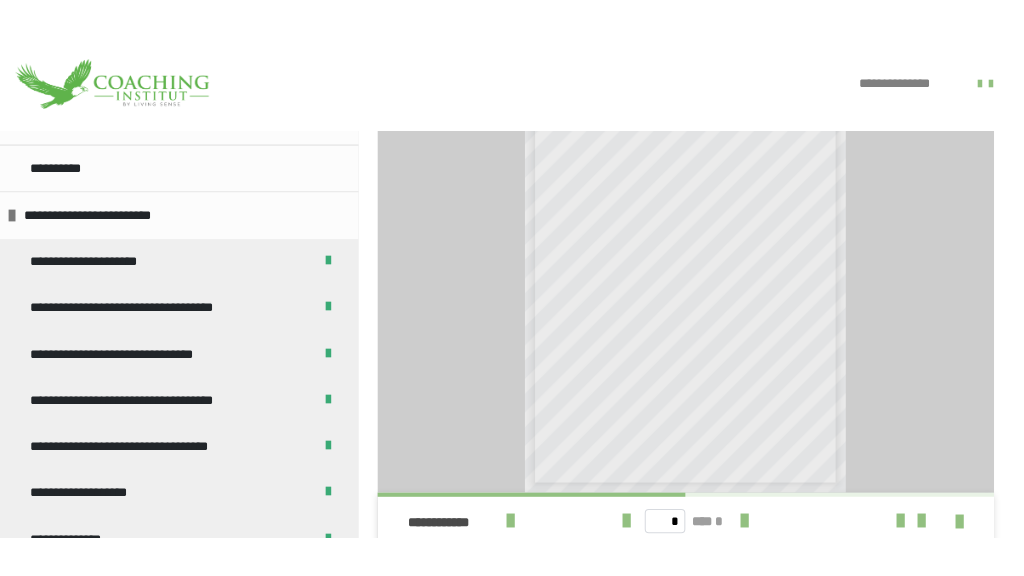 scroll, scrollTop: 457, scrollLeft: 0, axis: vertical 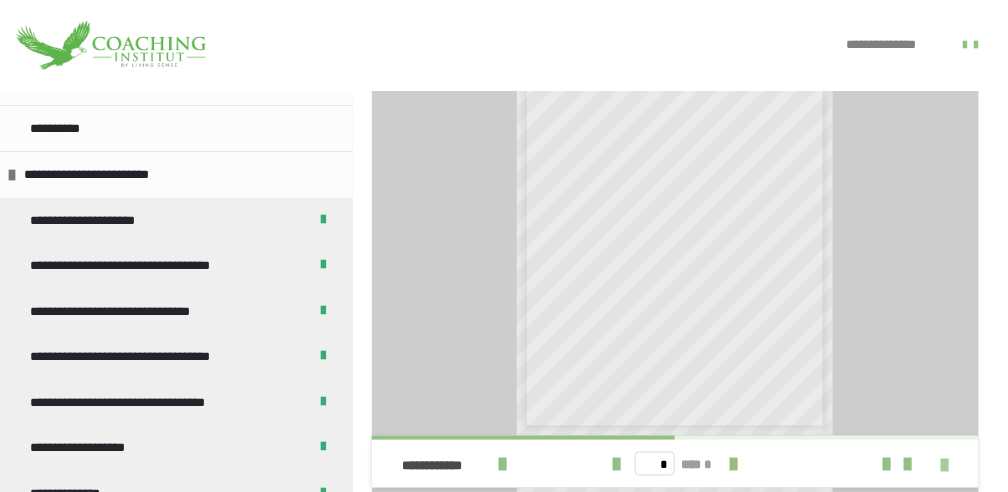 click at bounding box center [945, 465] 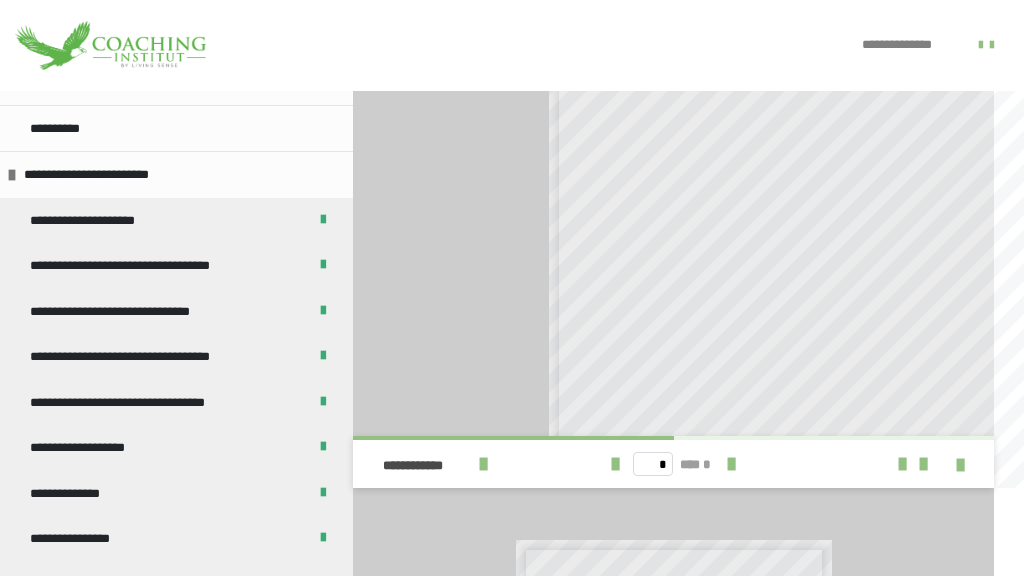 scroll, scrollTop: 386, scrollLeft: 0, axis: vertical 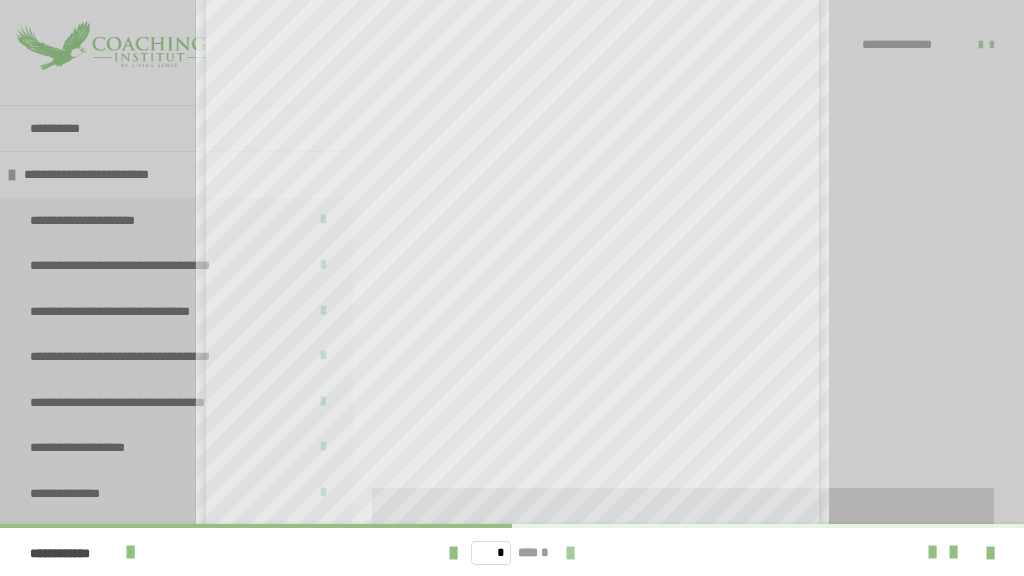 click at bounding box center [570, 553] 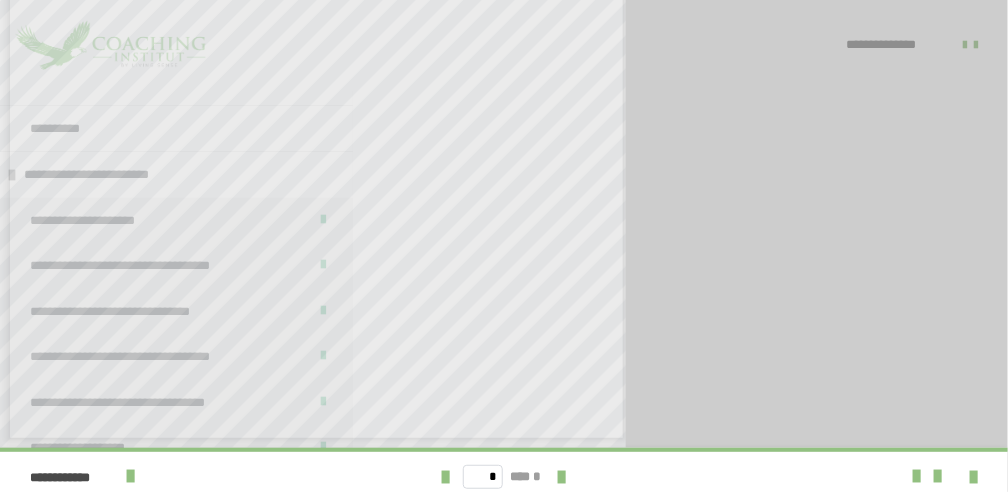 scroll, scrollTop: 414, scrollLeft: 0, axis: vertical 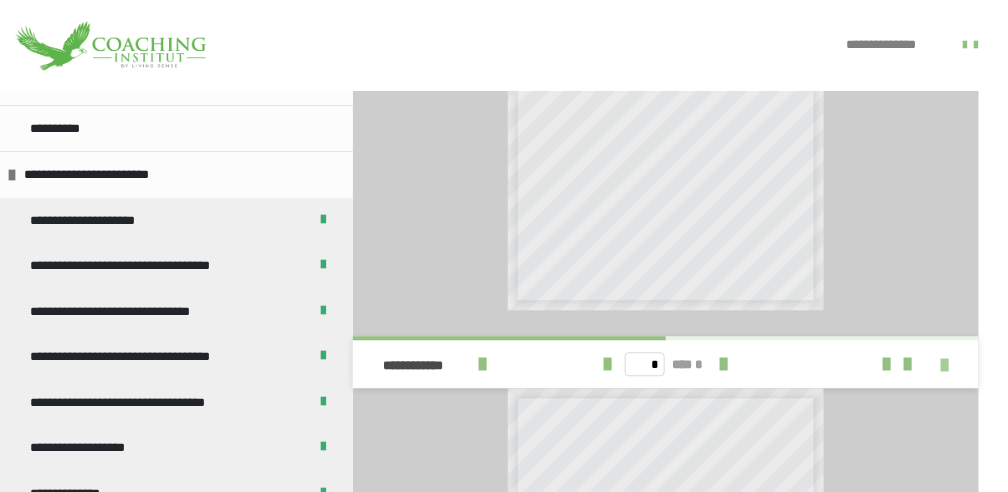 click at bounding box center (945, 365) 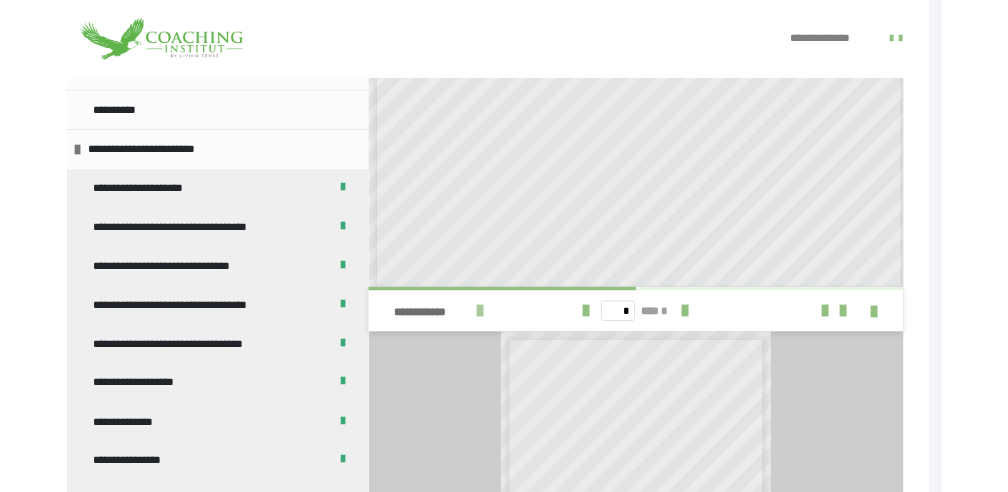 scroll, scrollTop: 156, scrollLeft: 0, axis: vertical 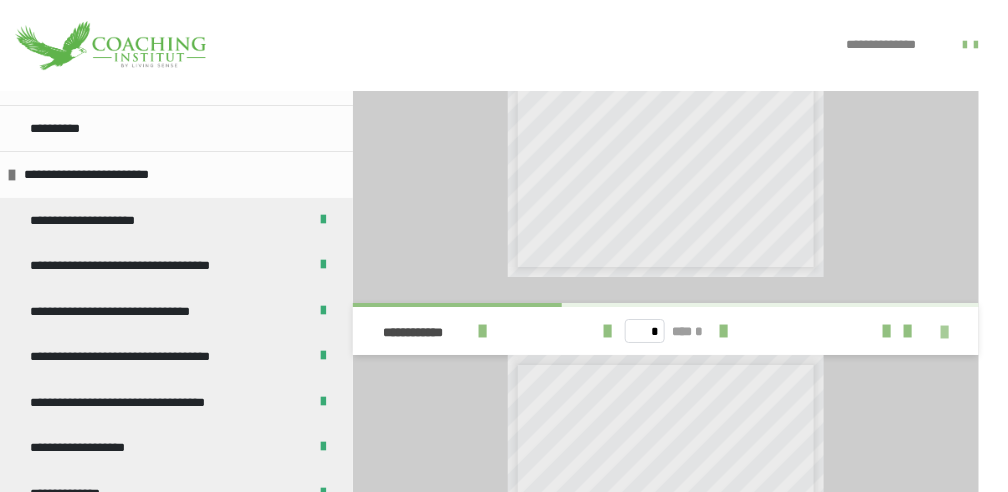 click at bounding box center [945, 332] 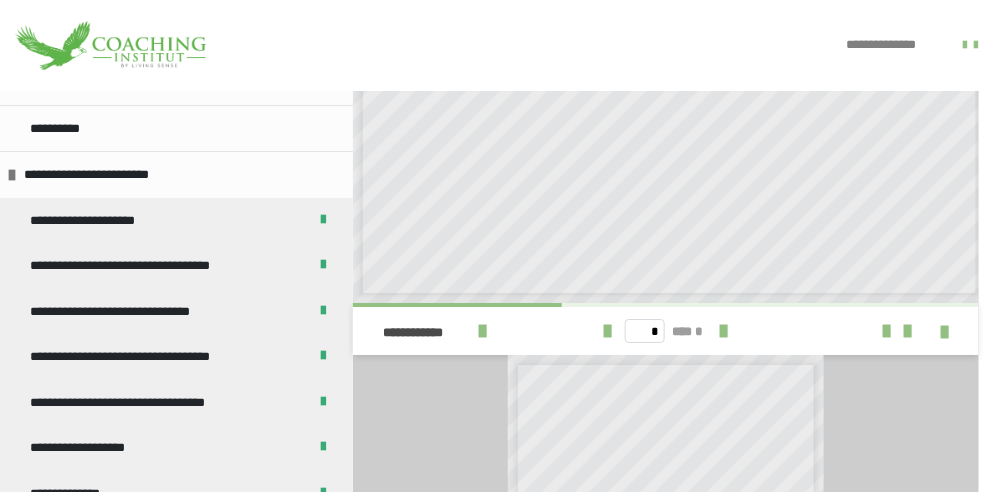 scroll, scrollTop: 427, scrollLeft: 0, axis: vertical 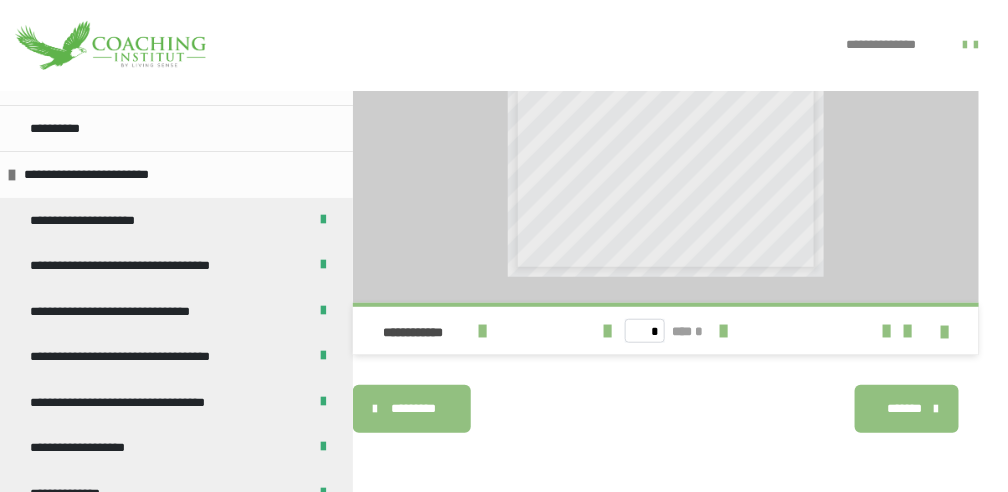 click on "*******" at bounding box center (904, 409) 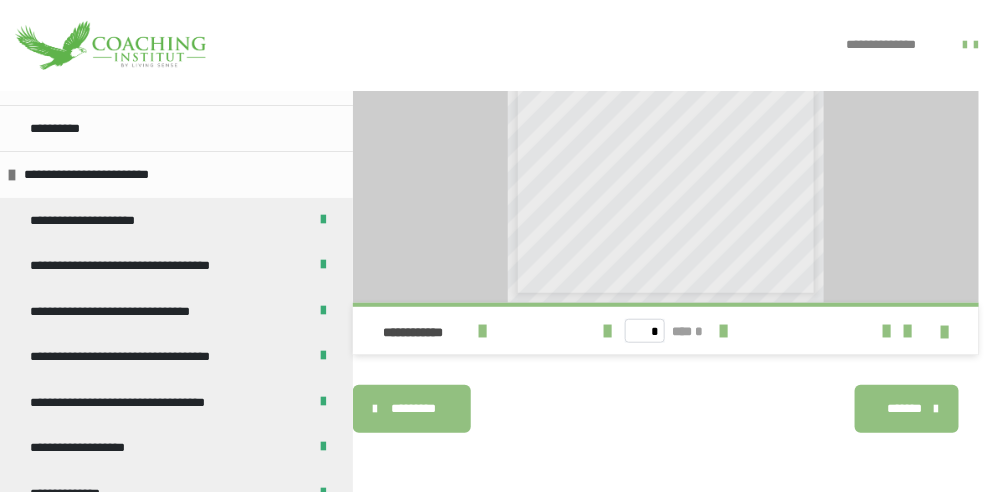 scroll, scrollTop: 0, scrollLeft: 0, axis: both 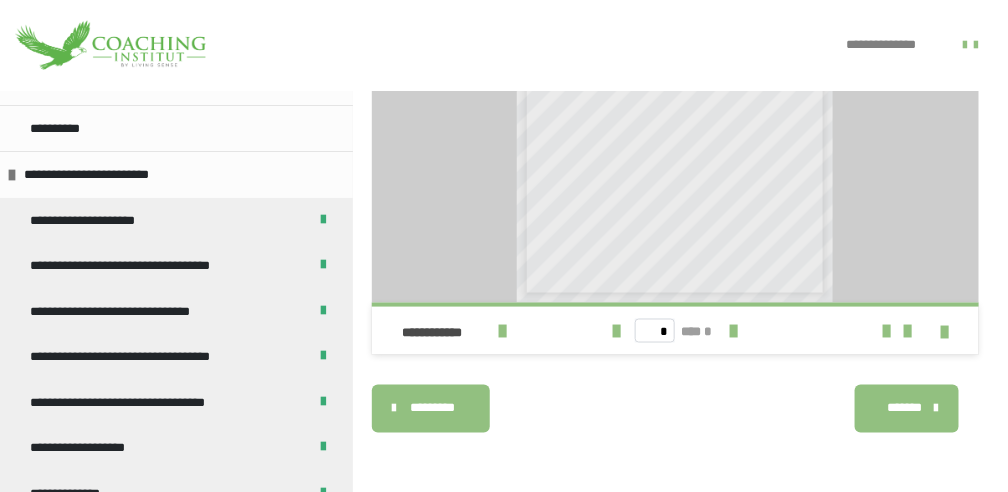 click on "*******" at bounding box center [904, 409] 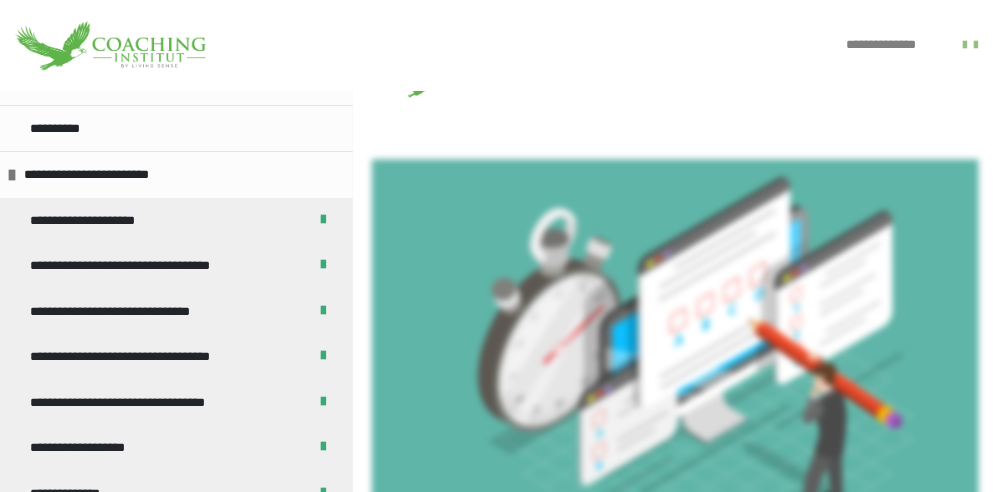 scroll, scrollTop: 1516, scrollLeft: 0, axis: vertical 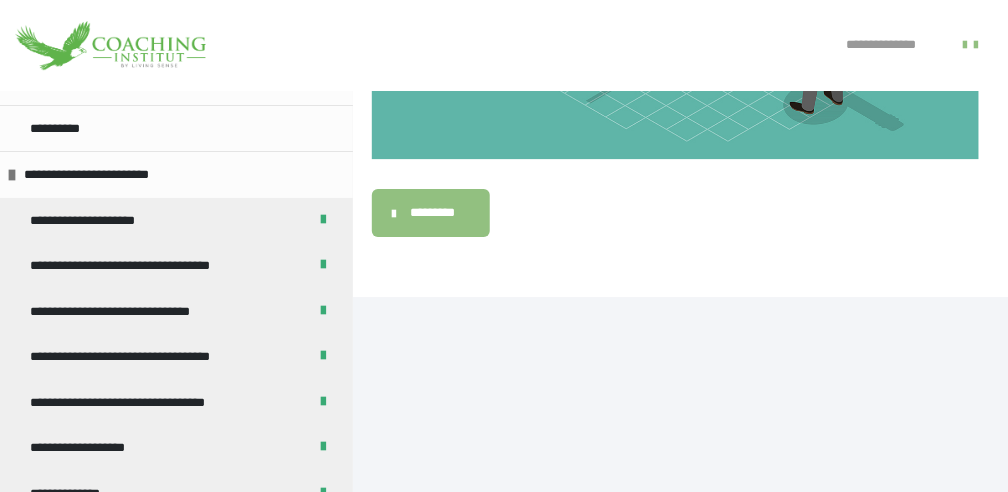 click on "**********" at bounding box center [889, 45] 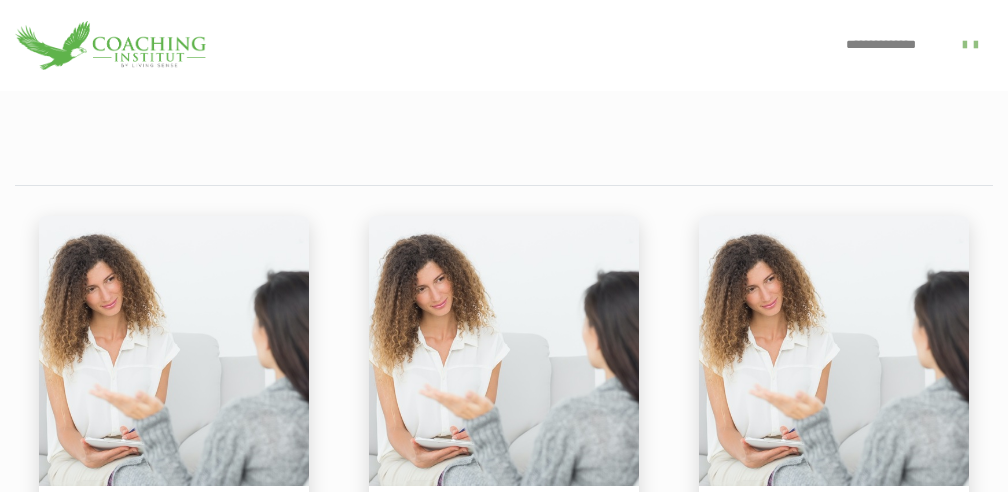 scroll, scrollTop: 266, scrollLeft: 0, axis: vertical 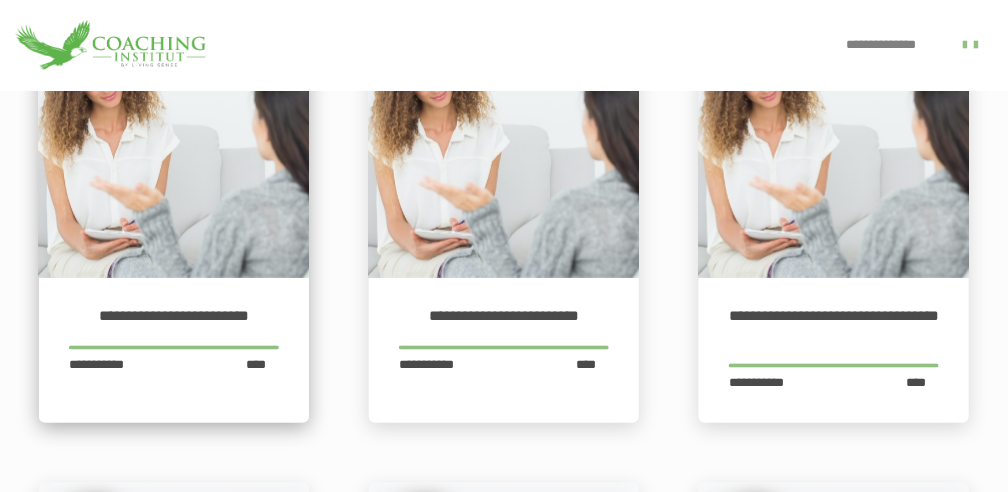 click on "**********" at bounding box center (174, 317) 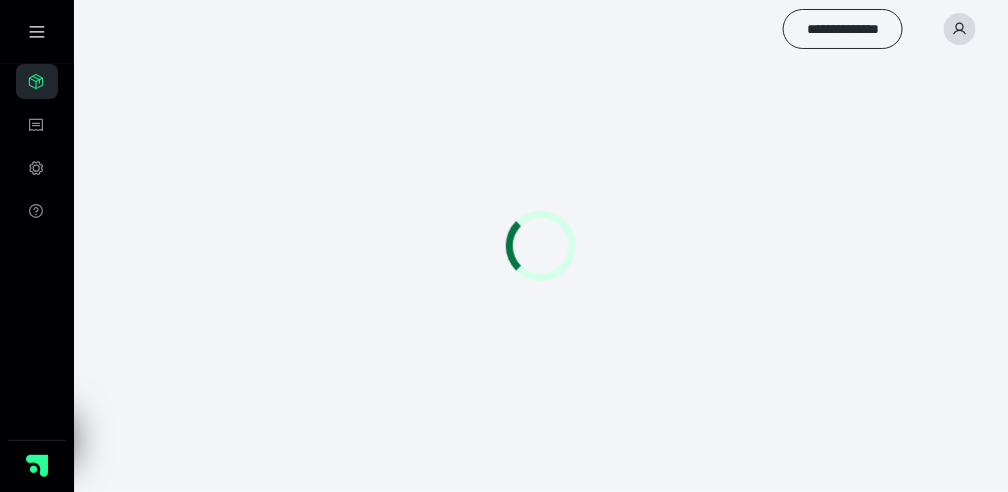 scroll, scrollTop: 0, scrollLeft: 0, axis: both 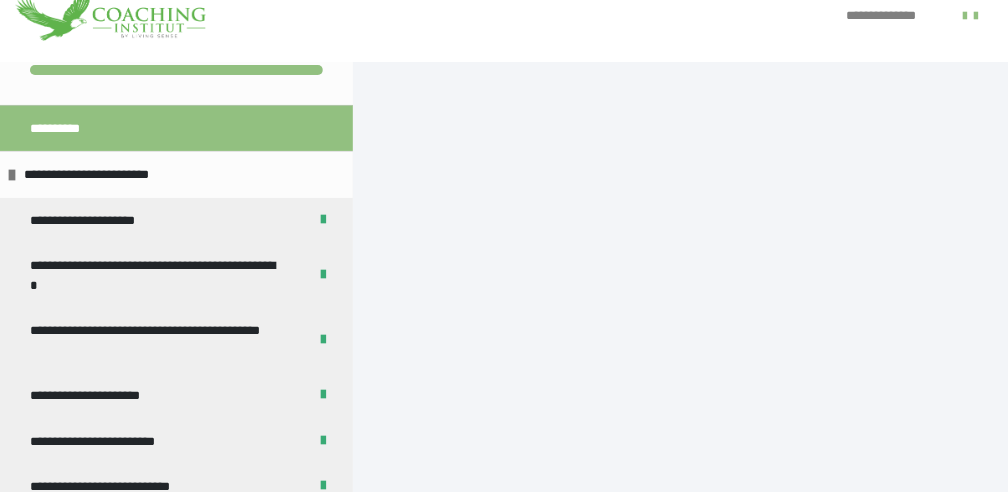 click on "*******" at bounding box center [904, -22] 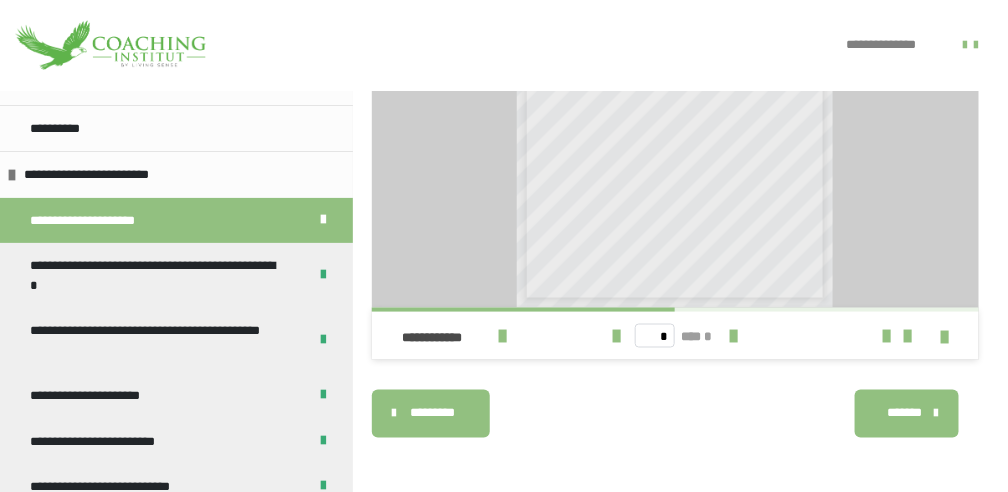 scroll, scrollTop: 590, scrollLeft: 0, axis: vertical 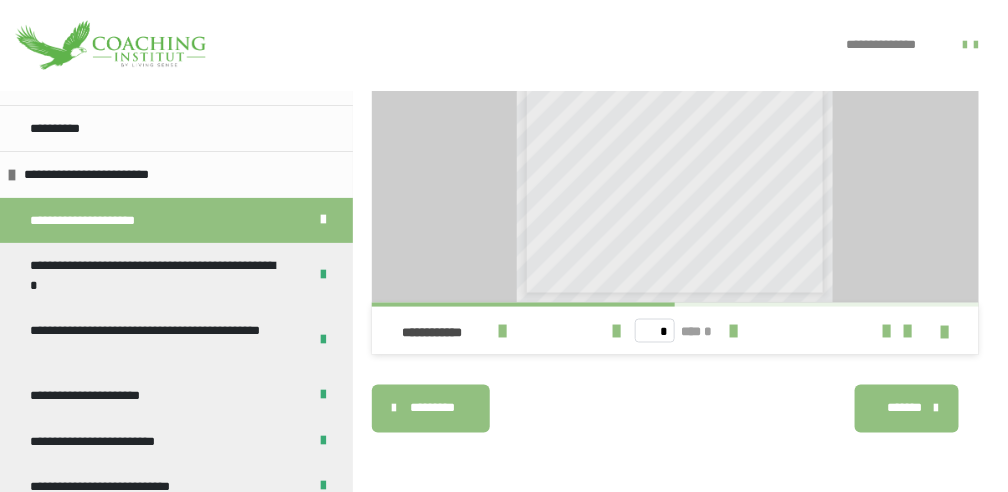 click on "*******" at bounding box center [904, 409] 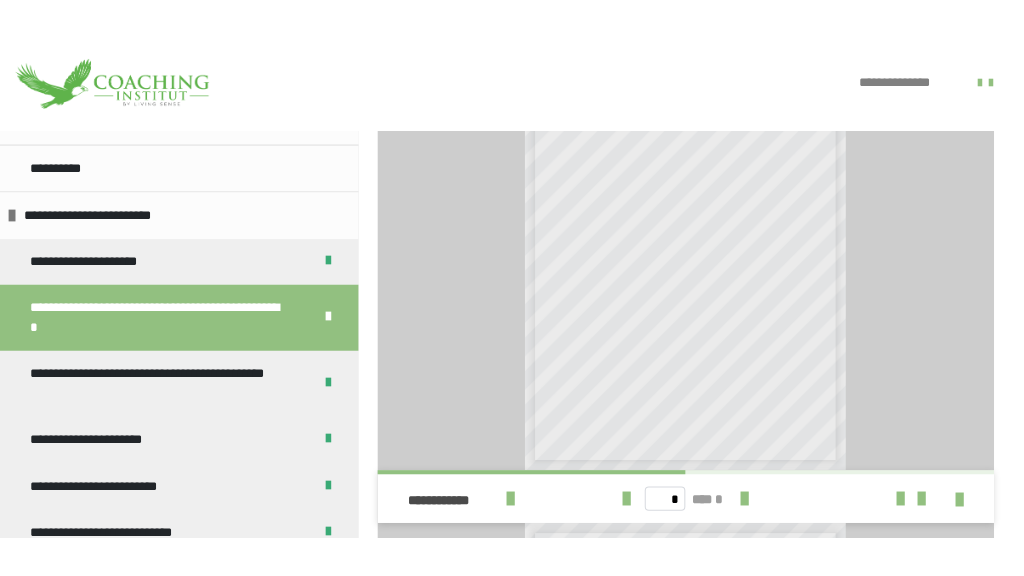 scroll, scrollTop: 790, scrollLeft: 0, axis: vertical 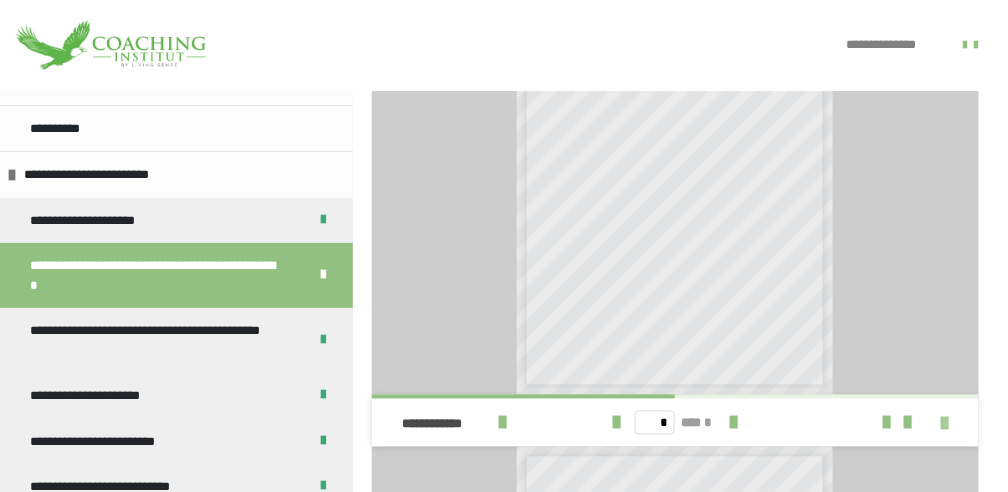 click at bounding box center [945, 424] 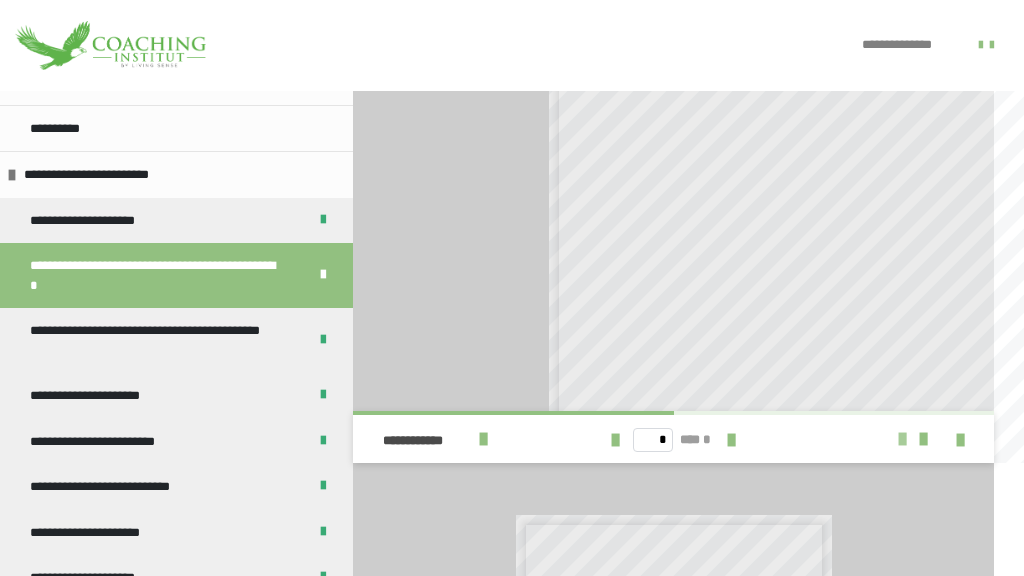 scroll, scrollTop: 386, scrollLeft: 0, axis: vertical 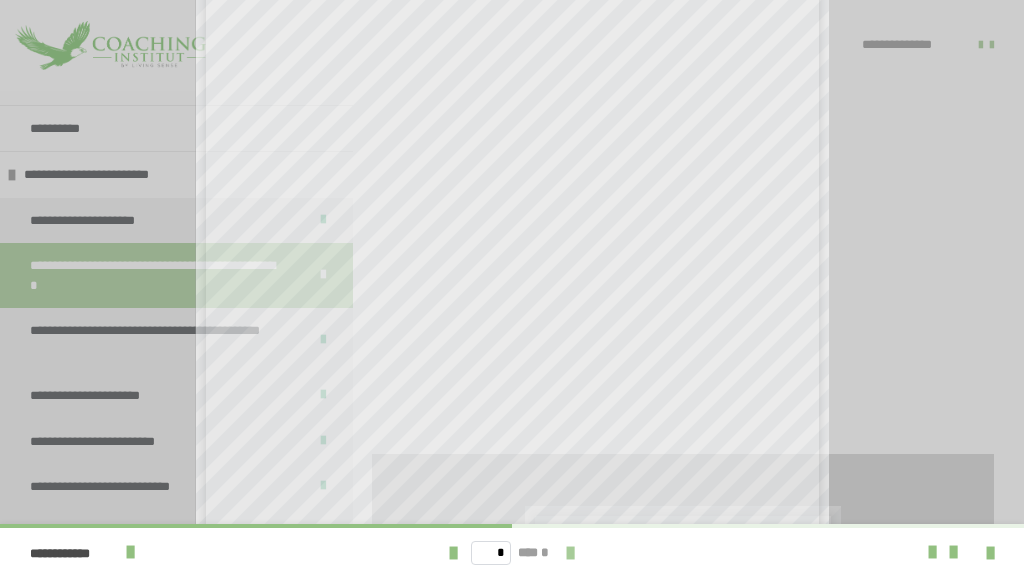 click at bounding box center (570, 553) 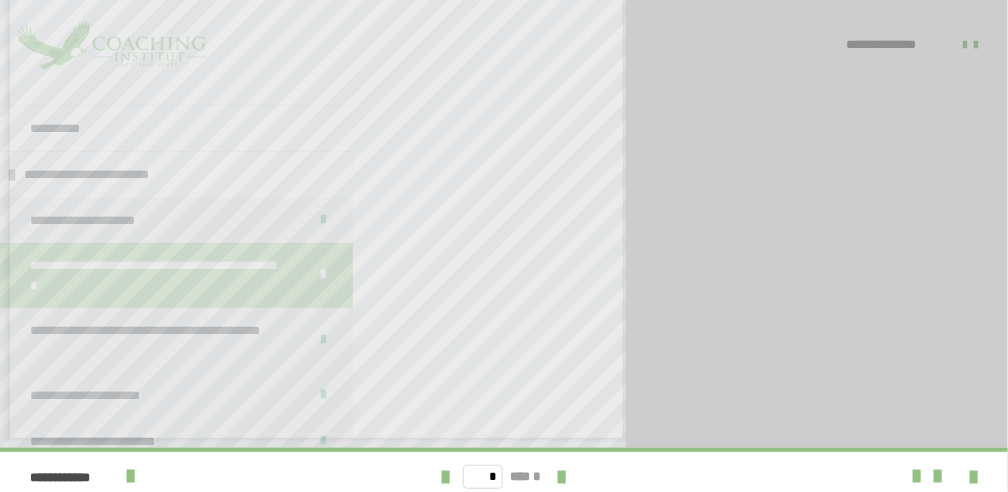 scroll, scrollTop: 414, scrollLeft: 0, axis: vertical 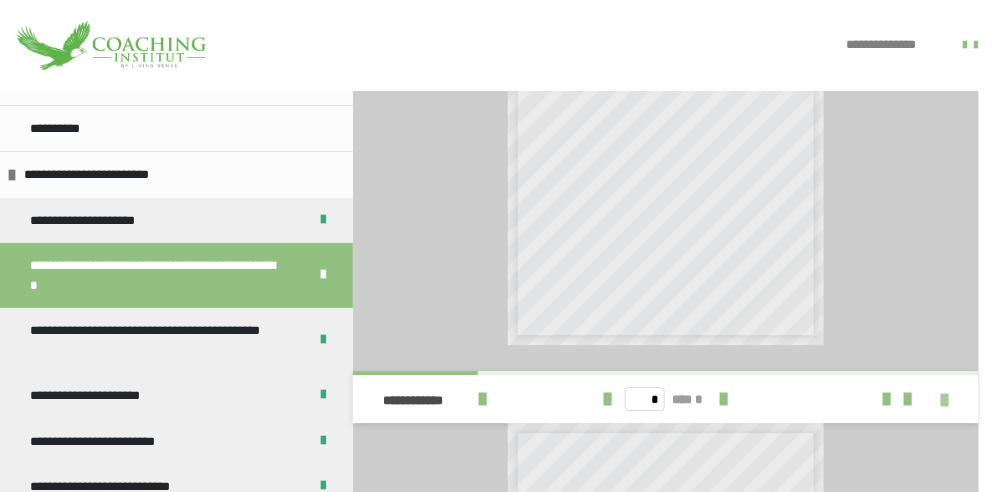click at bounding box center [945, 400] 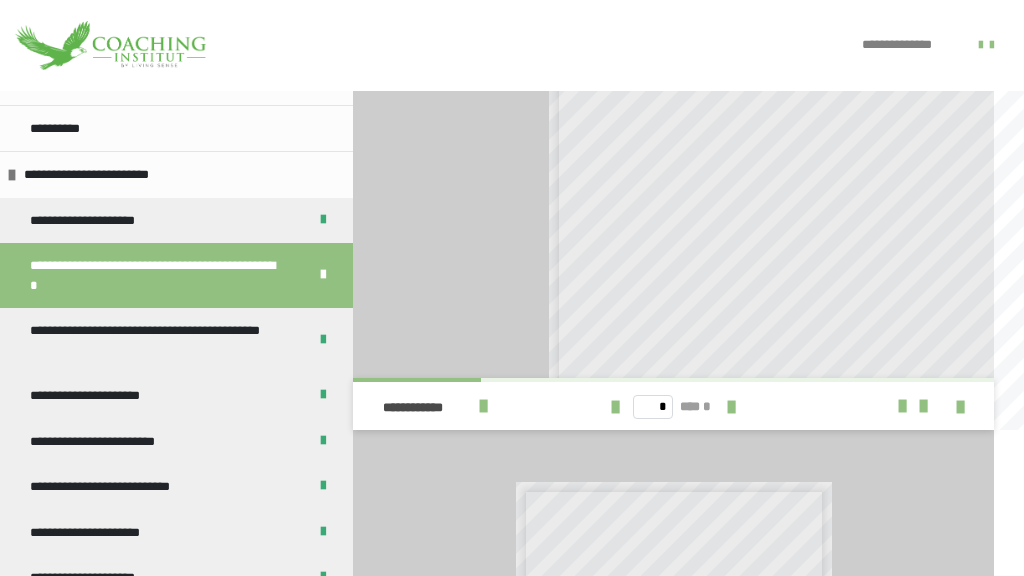 scroll, scrollTop: 386, scrollLeft: 0, axis: vertical 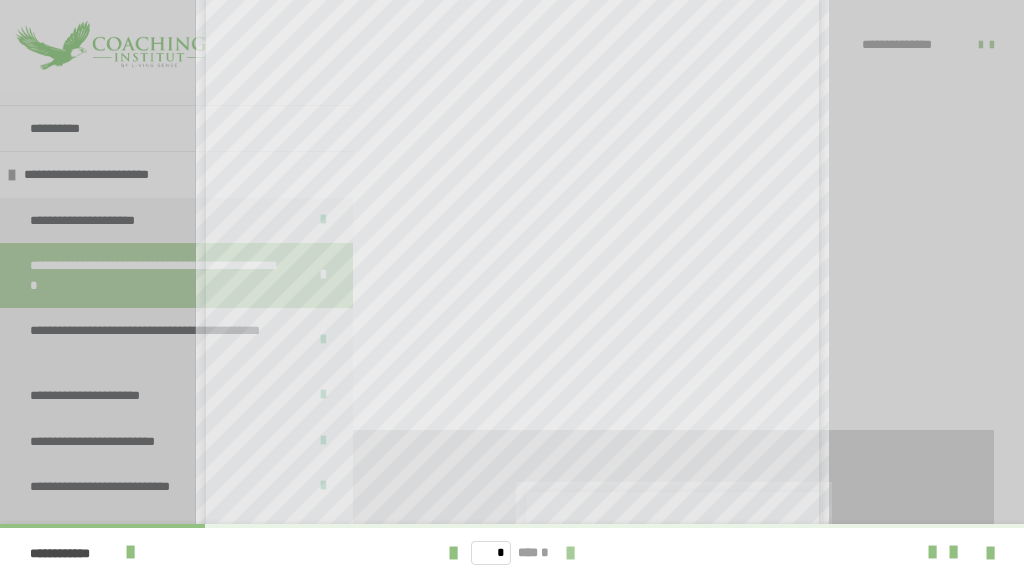 click at bounding box center [570, 553] 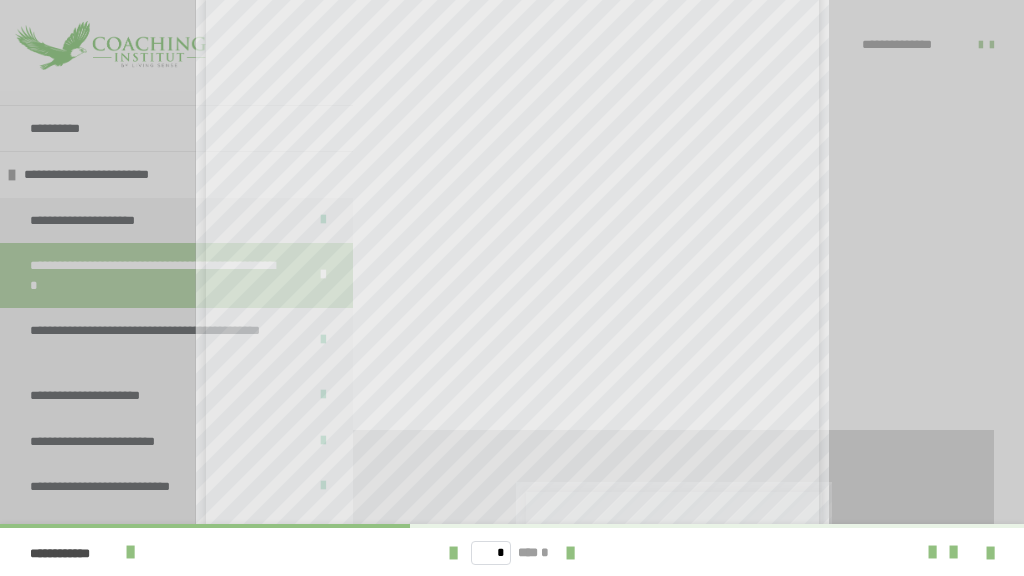 scroll, scrollTop: 346, scrollLeft: 0, axis: vertical 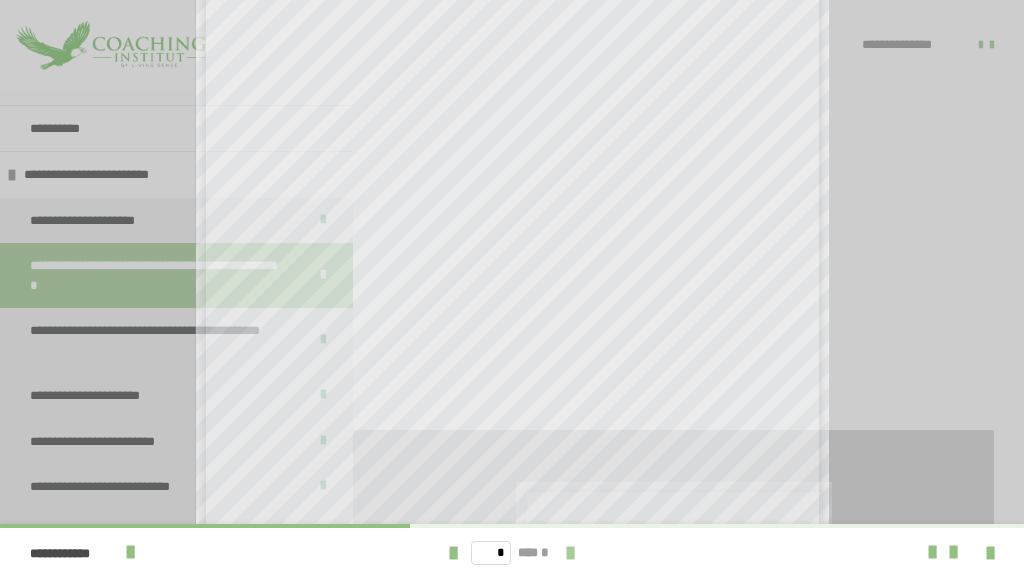 click at bounding box center (570, 553) 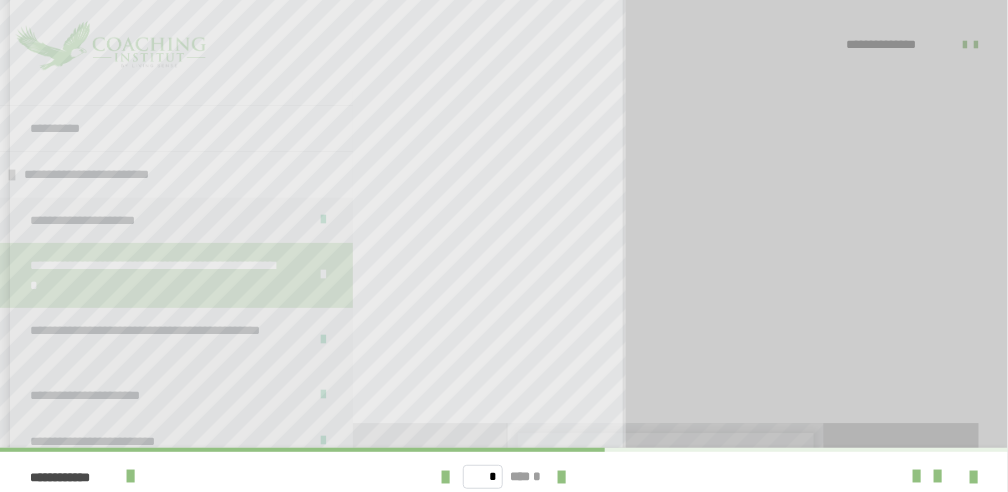 scroll, scrollTop: 266, scrollLeft: 0, axis: vertical 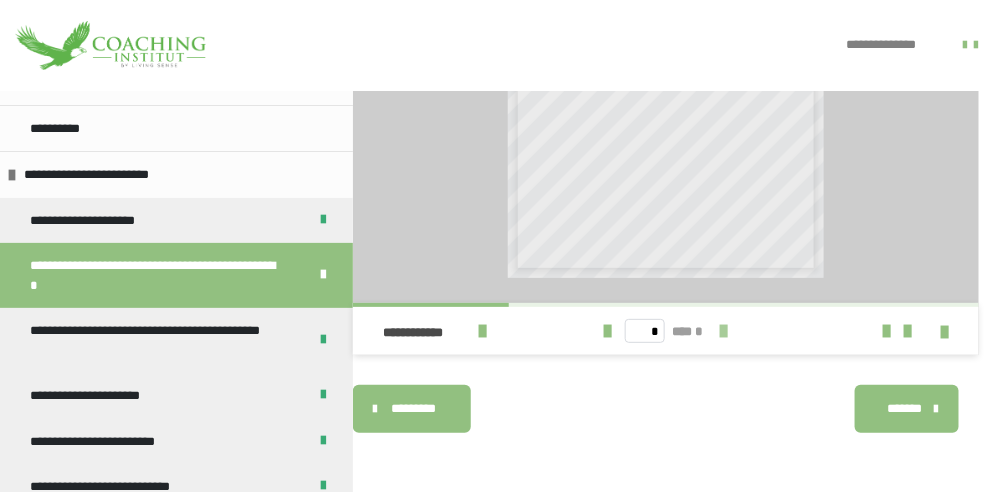 click at bounding box center (724, 331) 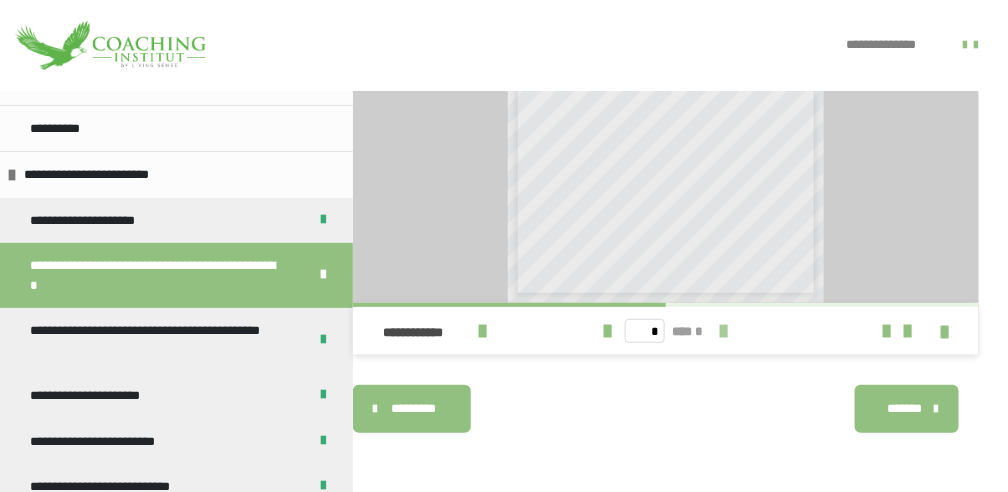 scroll, scrollTop: 0, scrollLeft: 0, axis: both 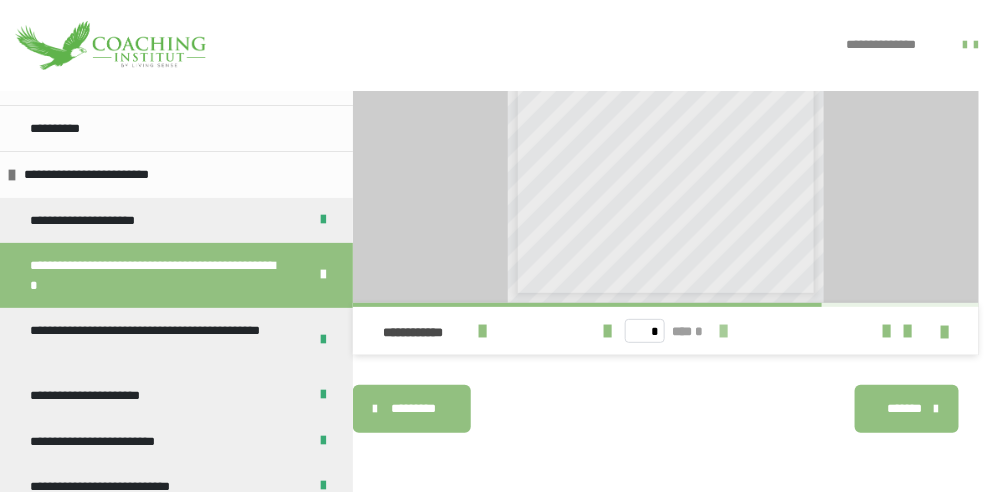 click at bounding box center [724, 331] 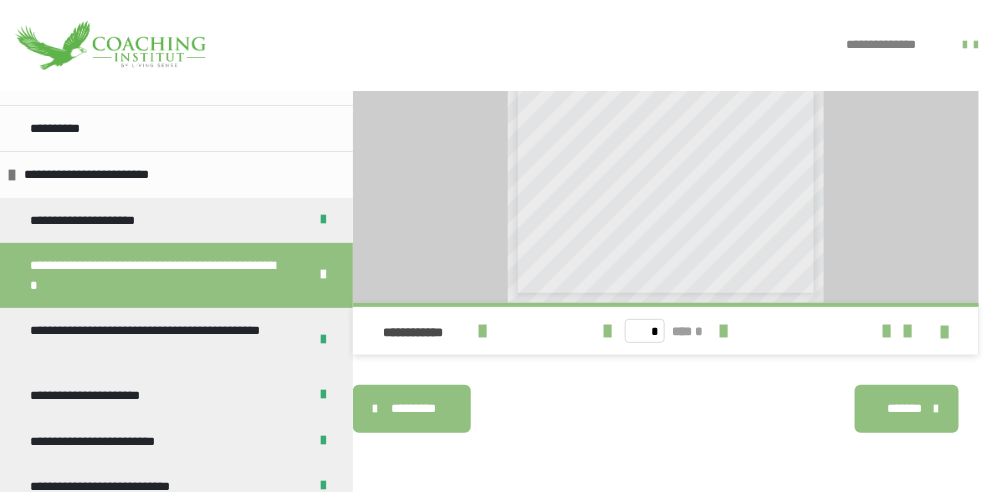 click on "*******" at bounding box center (904, 409) 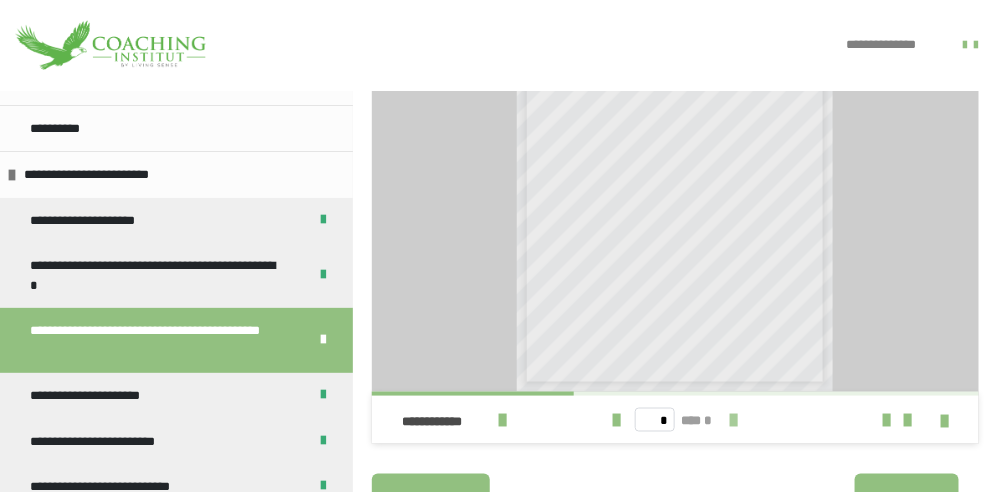 scroll, scrollTop: 523, scrollLeft: 0, axis: vertical 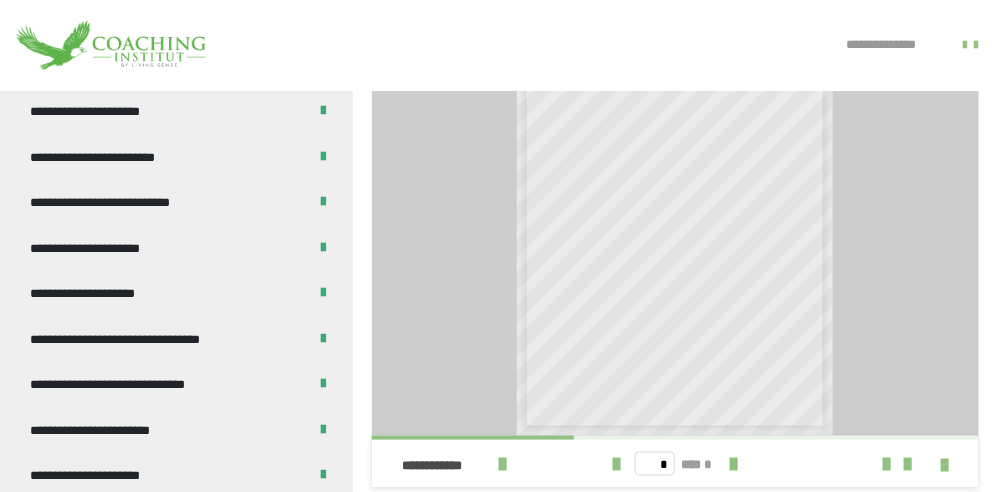 click on "**********" at bounding box center [889, 45] 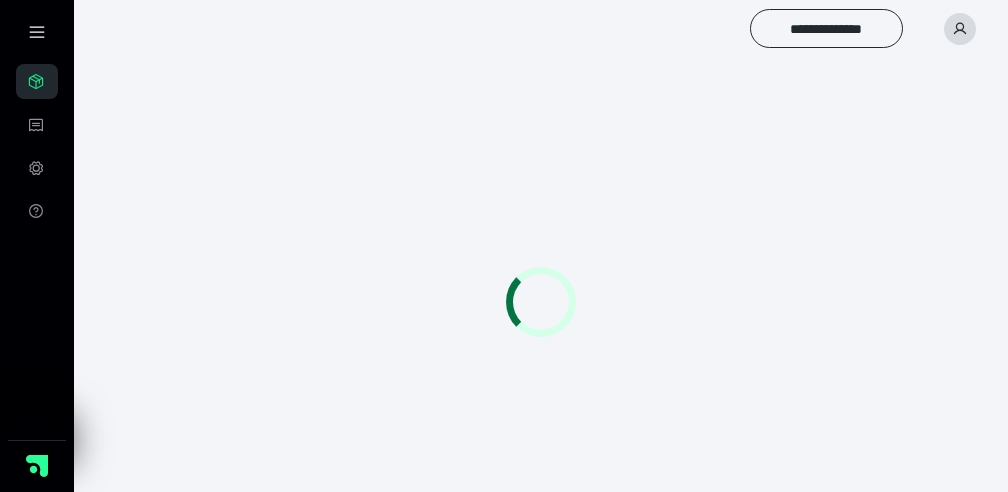 scroll, scrollTop: 0, scrollLeft: 0, axis: both 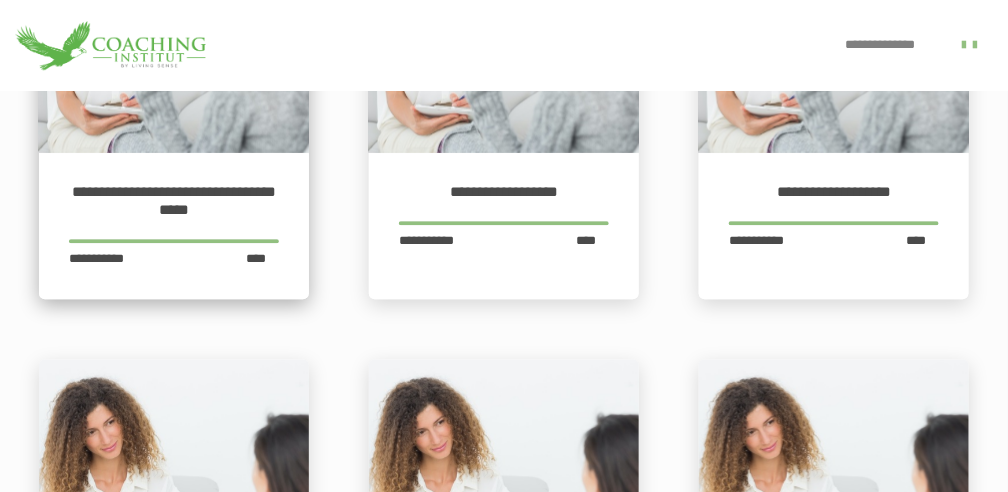 click on "**********" at bounding box center (174, 201) 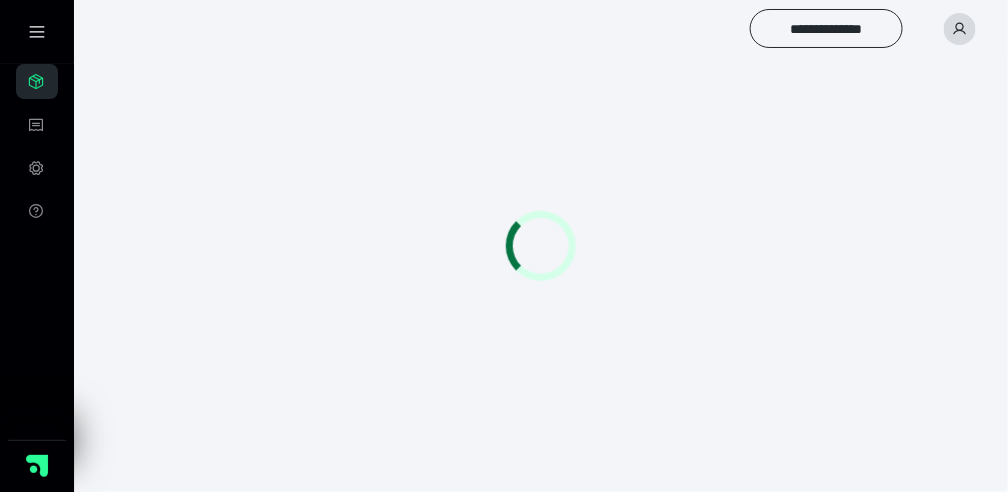 scroll, scrollTop: 0, scrollLeft: 0, axis: both 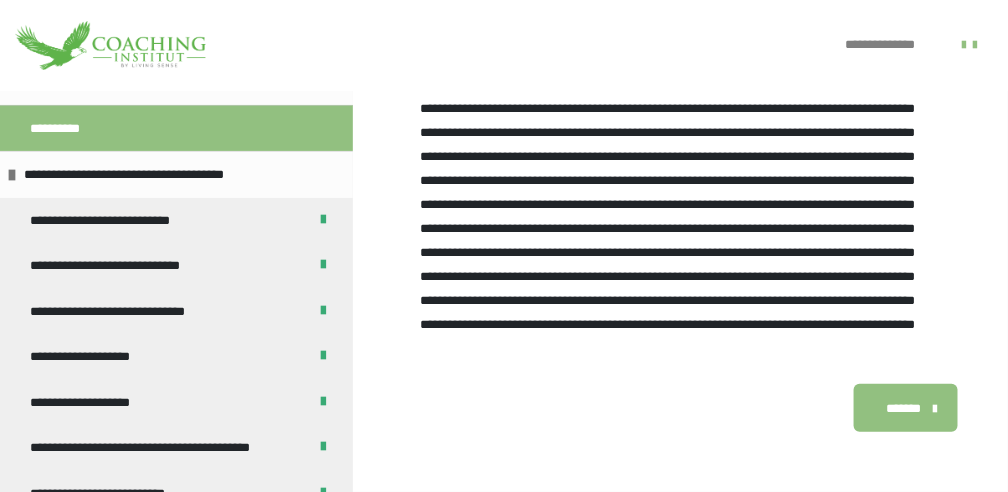 click on "*******" at bounding box center [903, 409] 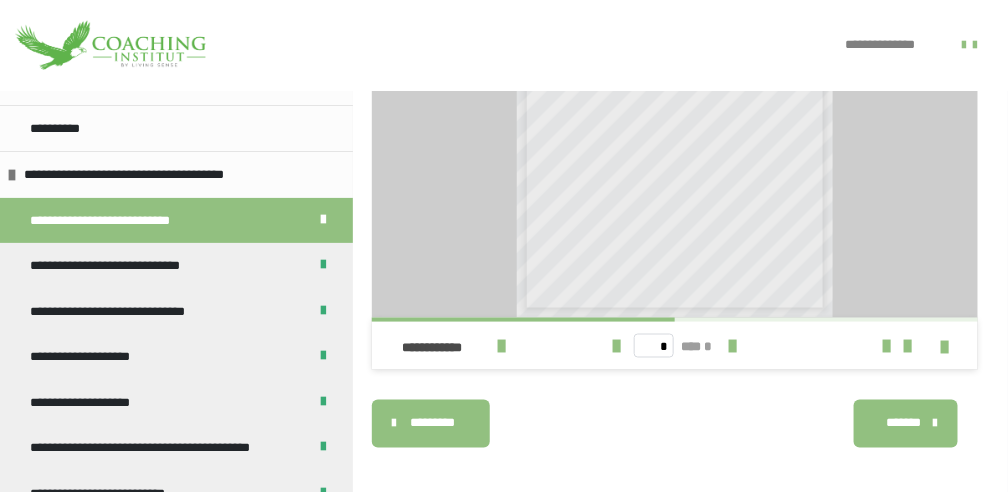 scroll, scrollTop: 590, scrollLeft: 0, axis: vertical 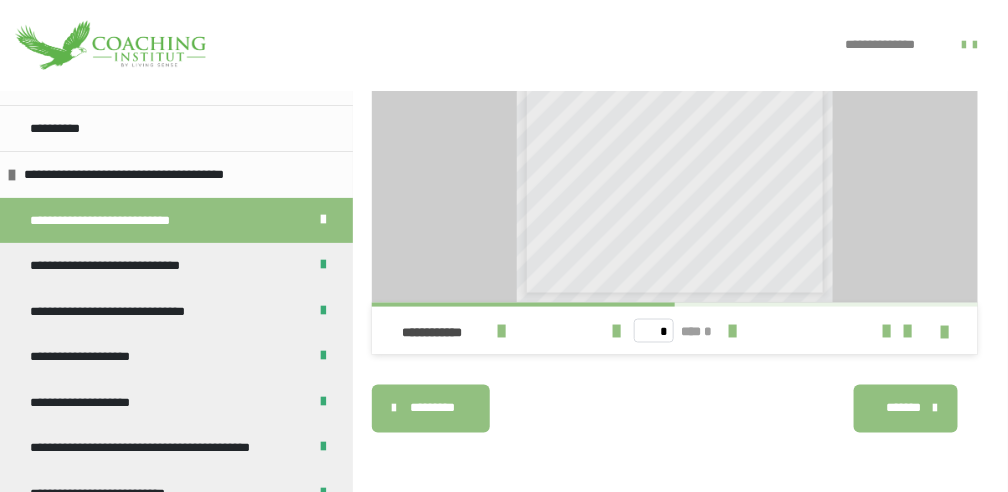 click on "*******" at bounding box center [903, 409] 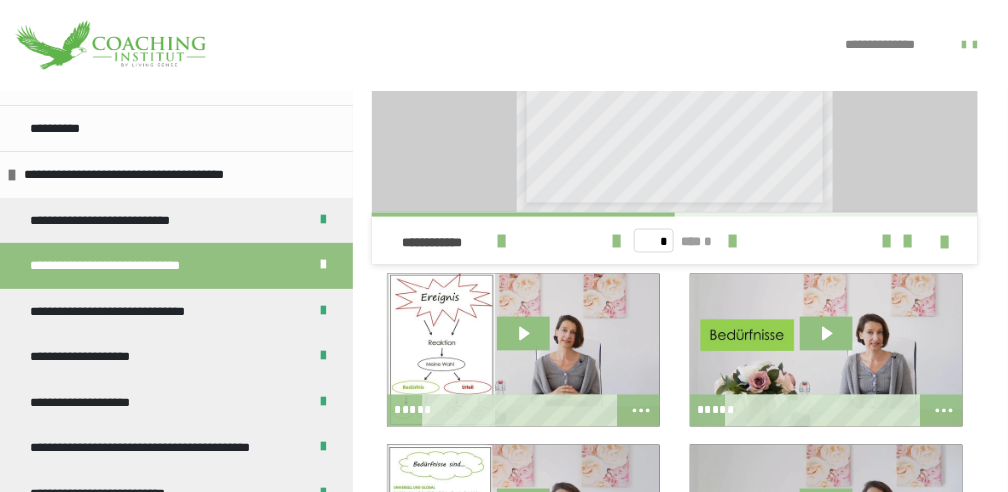 scroll, scrollTop: 590, scrollLeft: 0, axis: vertical 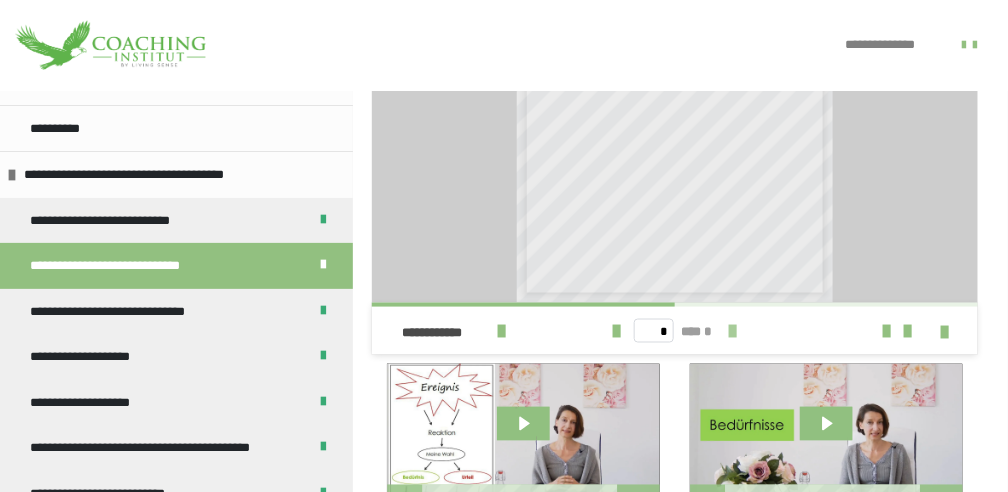click at bounding box center (733, 331) 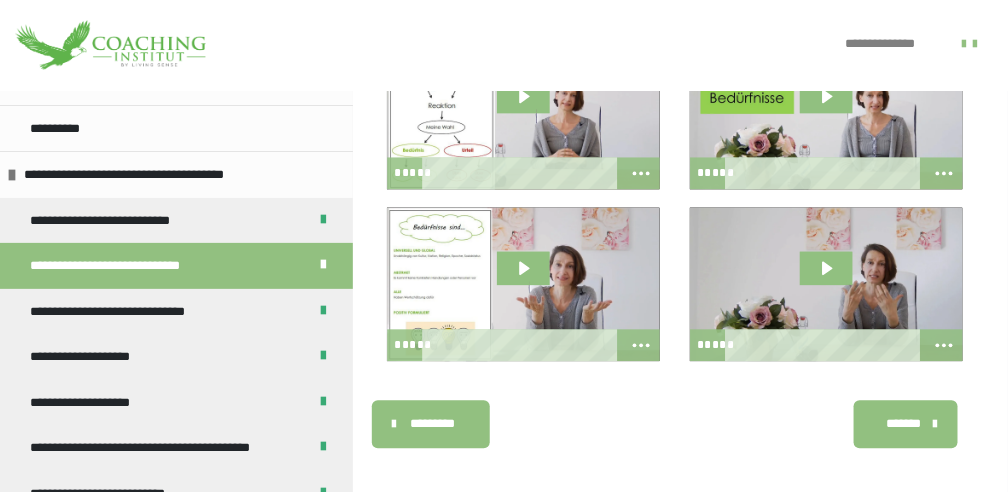 scroll, scrollTop: 933, scrollLeft: 0, axis: vertical 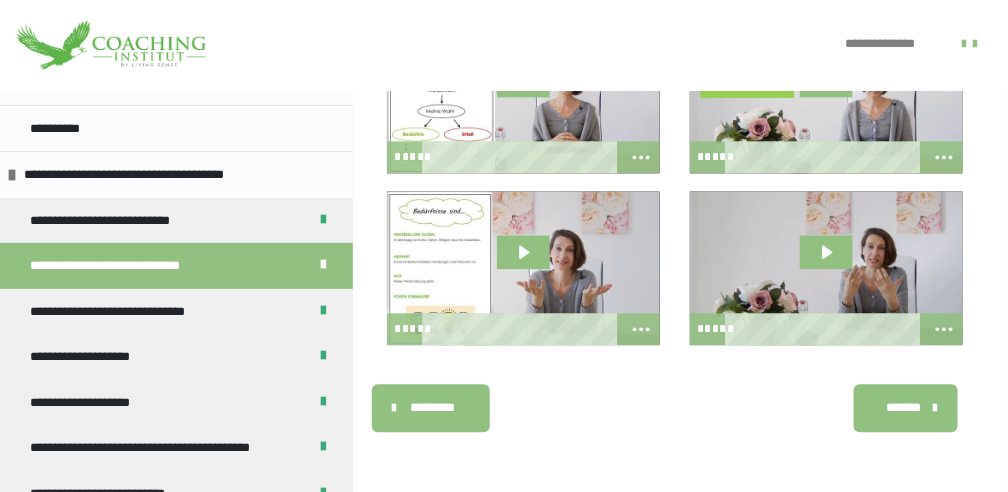 click on "*******" at bounding box center [903, 409] 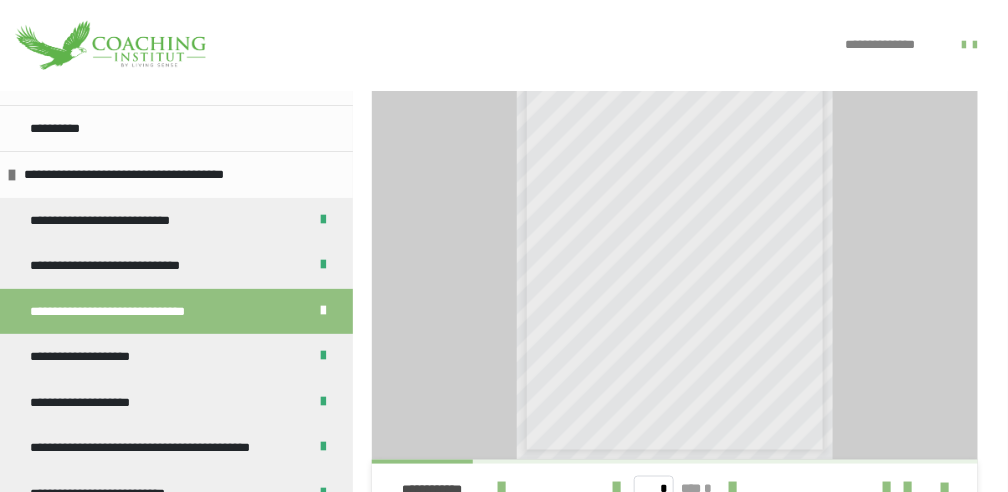 scroll, scrollTop: 523, scrollLeft: 0, axis: vertical 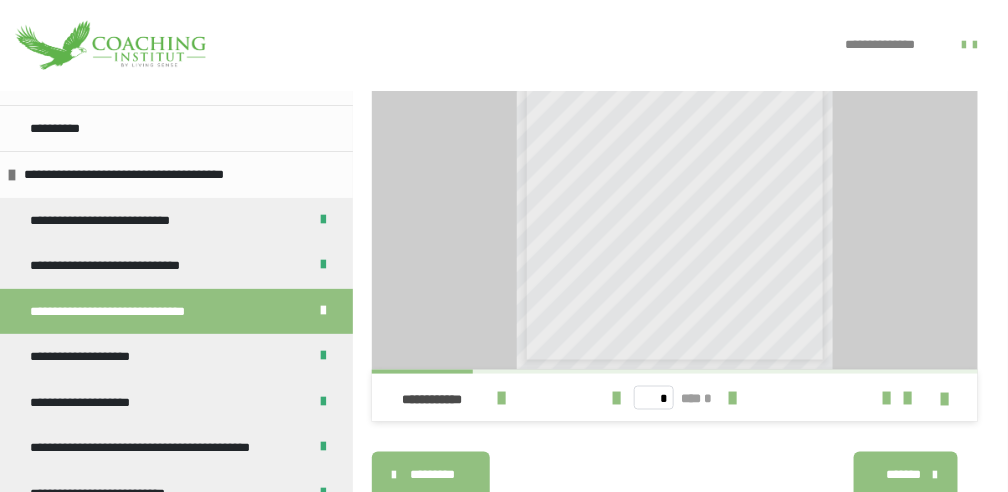 click on "*******" at bounding box center (903, 476) 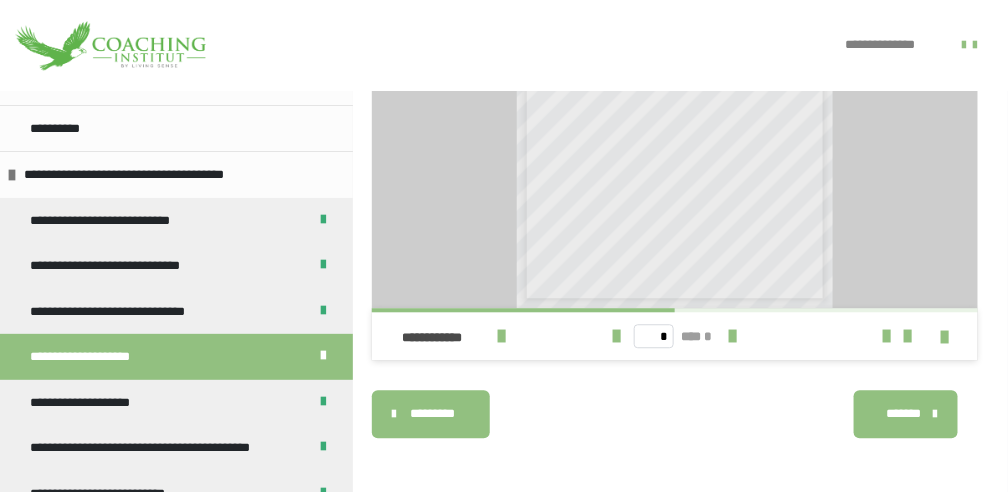 scroll, scrollTop: 1090, scrollLeft: 0, axis: vertical 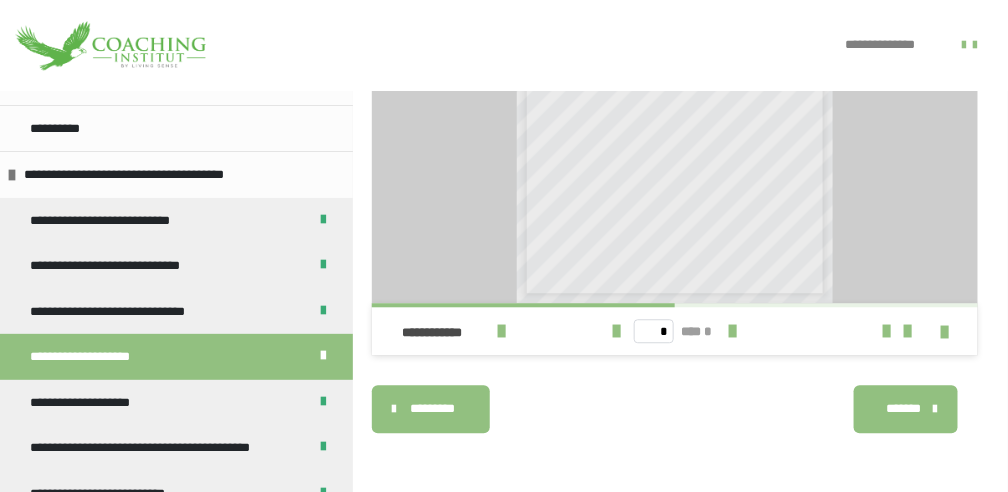 click on "*******" at bounding box center (903, 409) 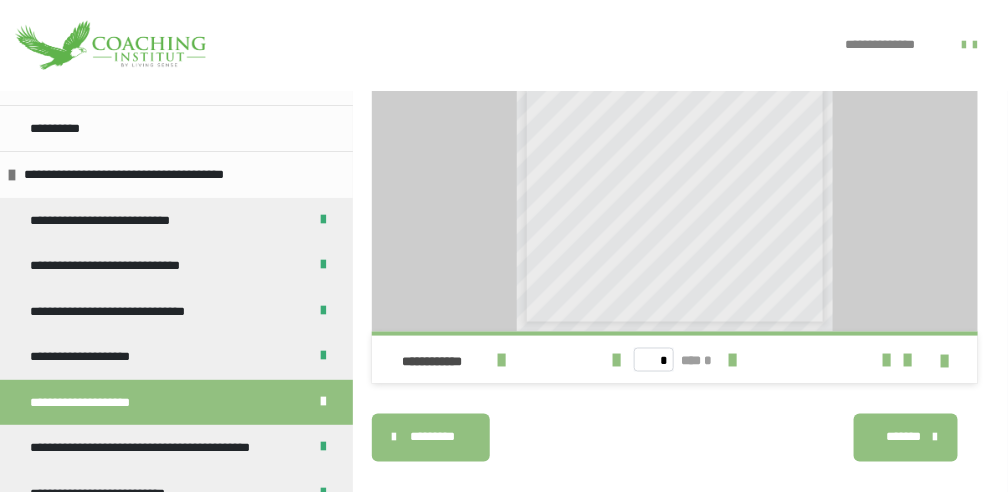 scroll, scrollTop: 590, scrollLeft: 0, axis: vertical 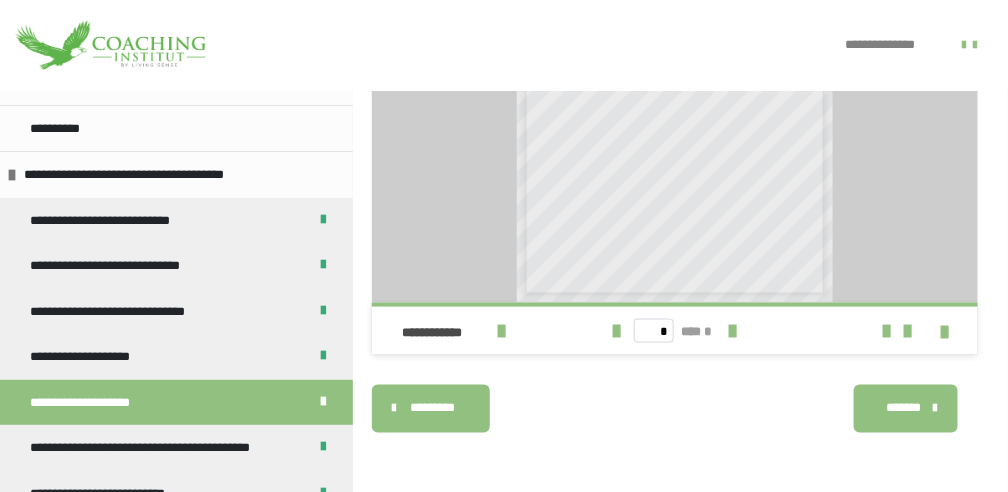 click on "*******" at bounding box center [903, 409] 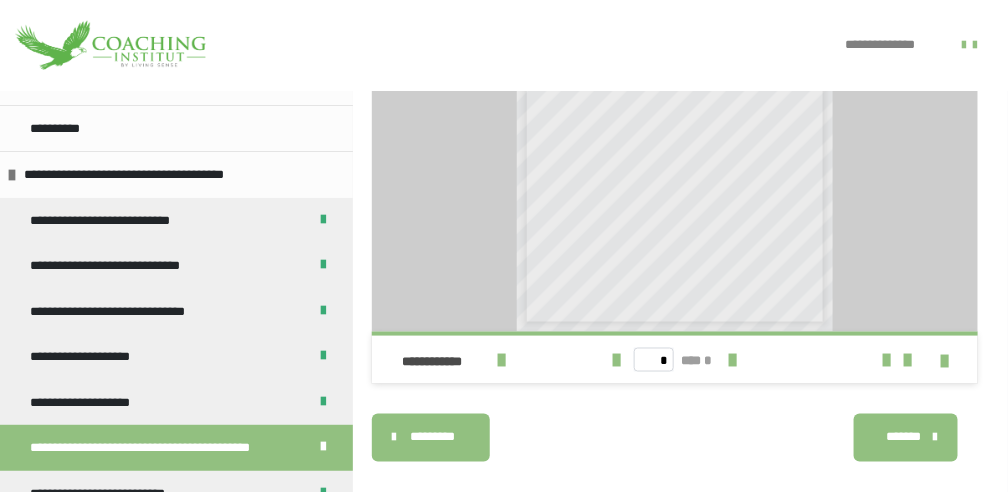 scroll, scrollTop: 590, scrollLeft: 0, axis: vertical 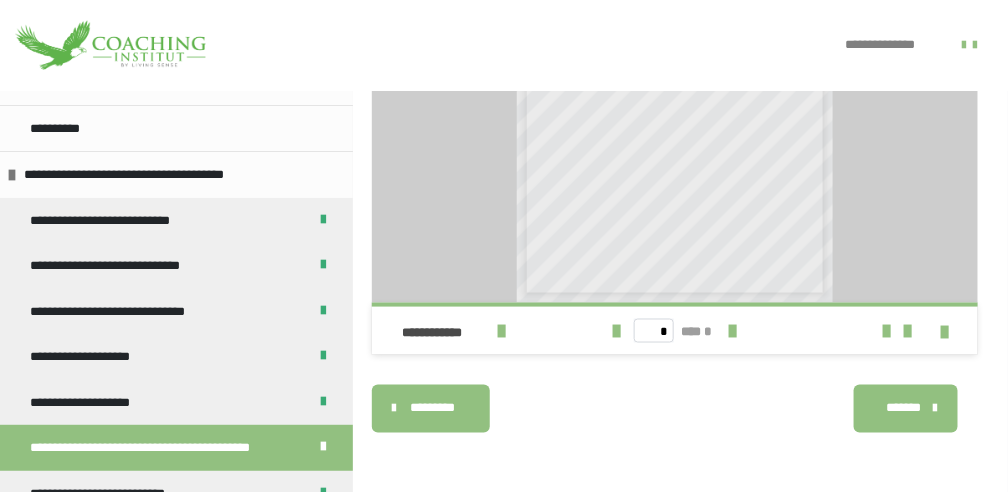 click on "*******" at bounding box center [903, 409] 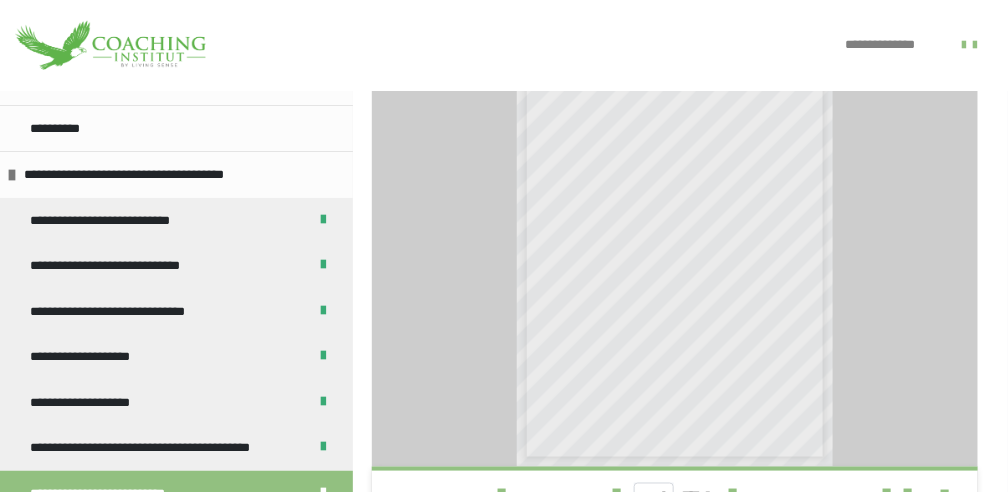 scroll, scrollTop: 590, scrollLeft: 0, axis: vertical 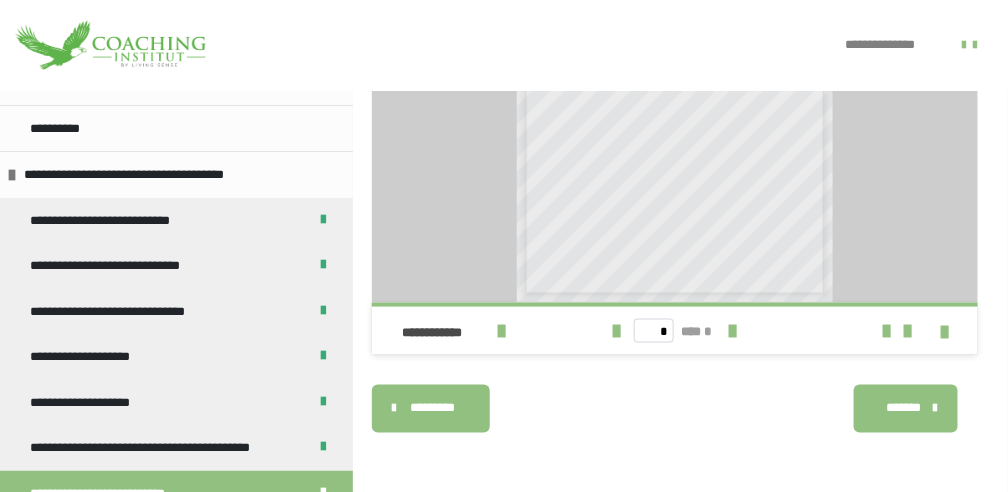 click on "*******" at bounding box center (903, 409) 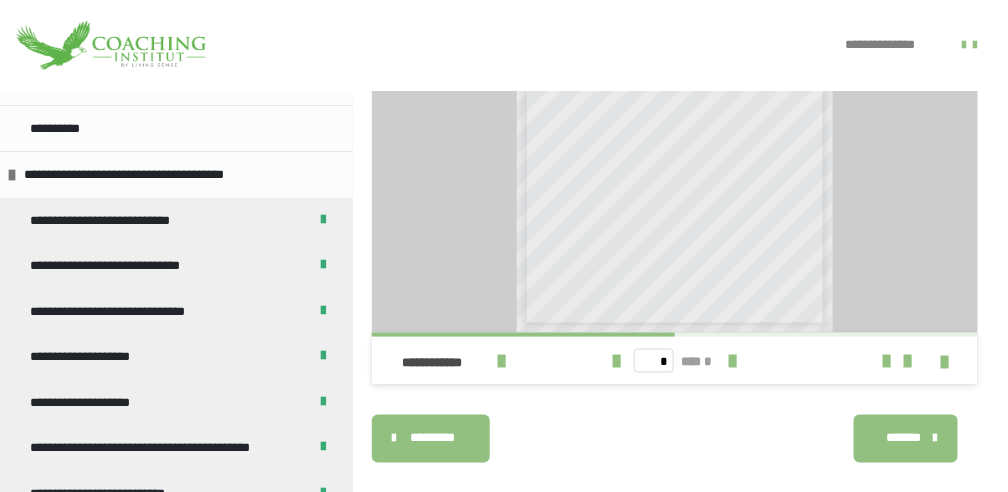 scroll, scrollTop: 590, scrollLeft: 0, axis: vertical 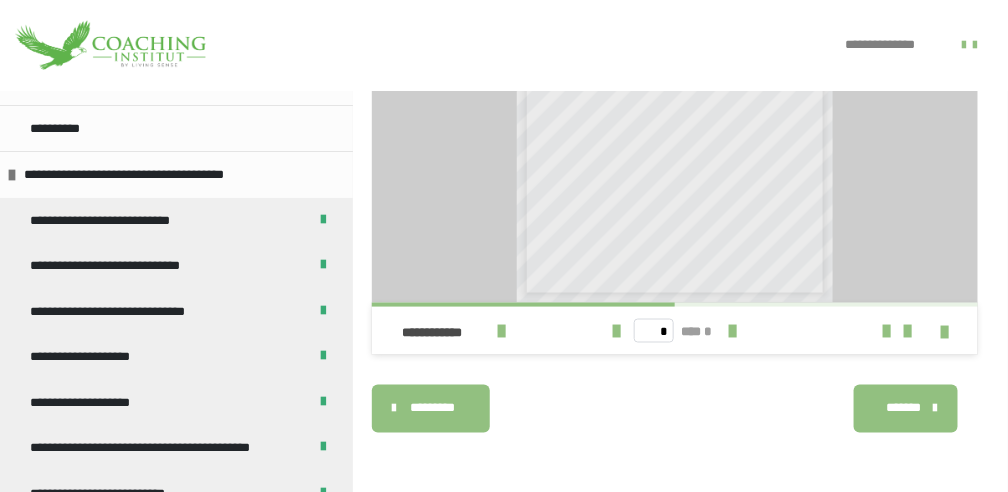 click on "*******" at bounding box center (903, 409) 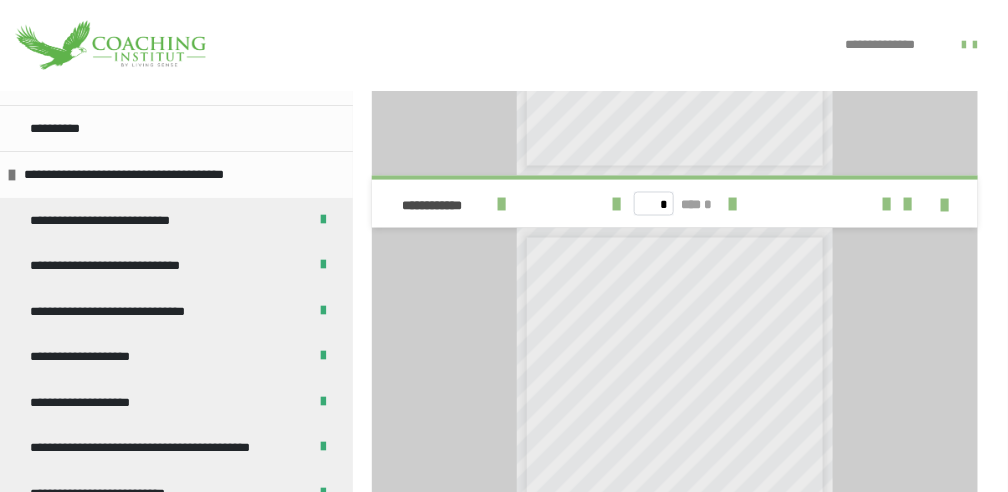 scroll, scrollTop: 723, scrollLeft: 0, axis: vertical 